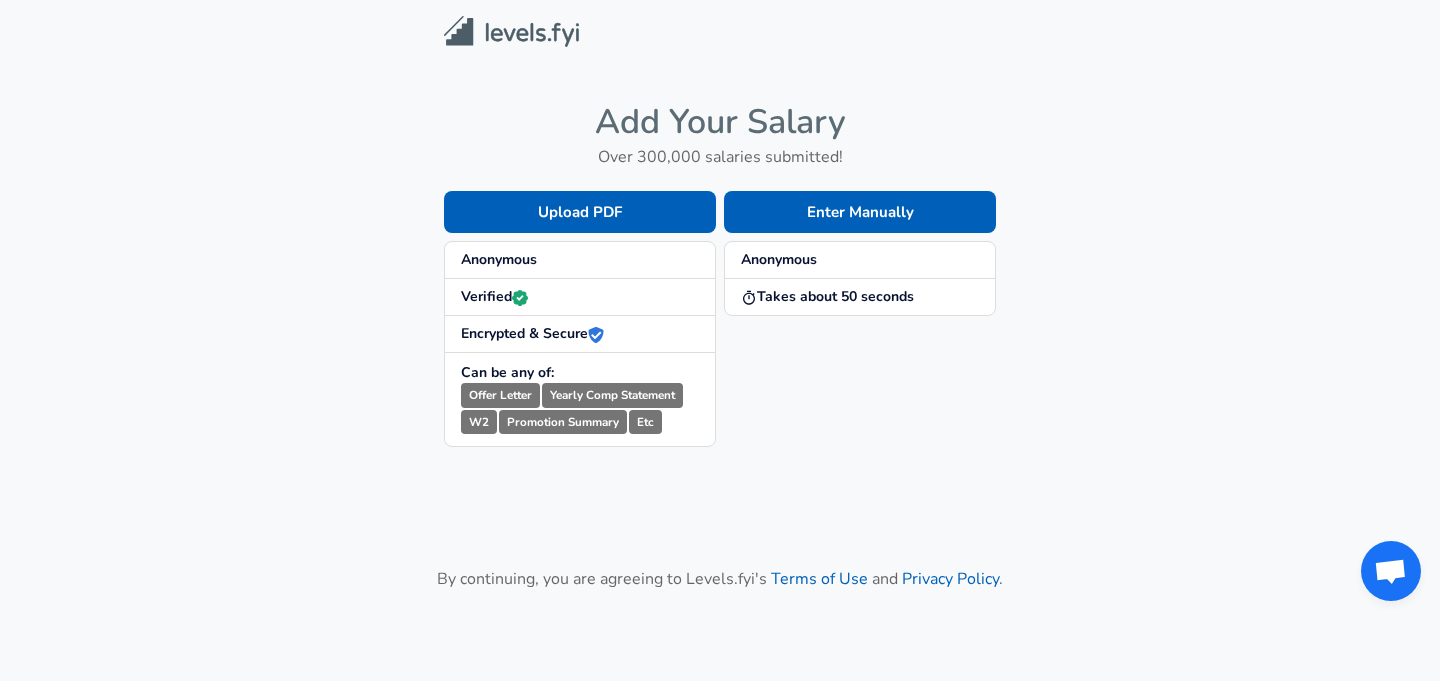 scroll, scrollTop: 0, scrollLeft: 0, axis: both 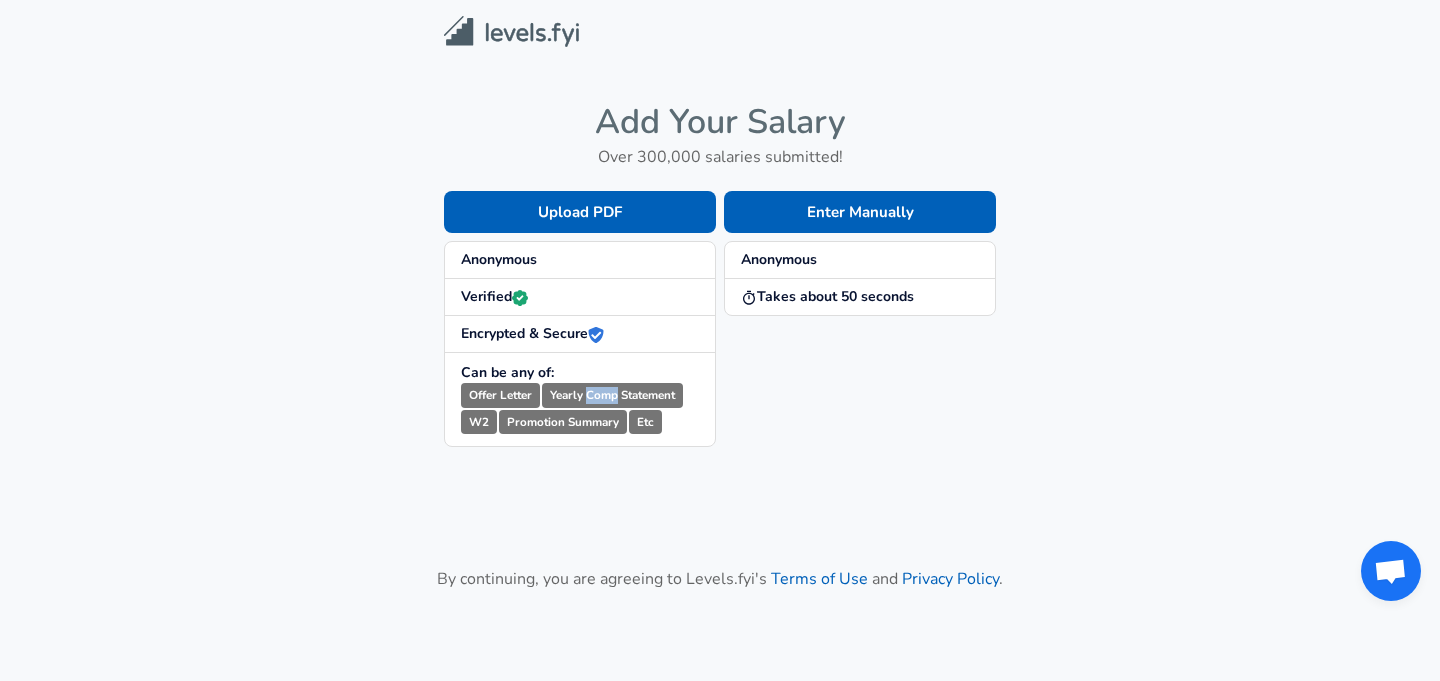 click on "Yearly Comp Statement" at bounding box center (612, 395) 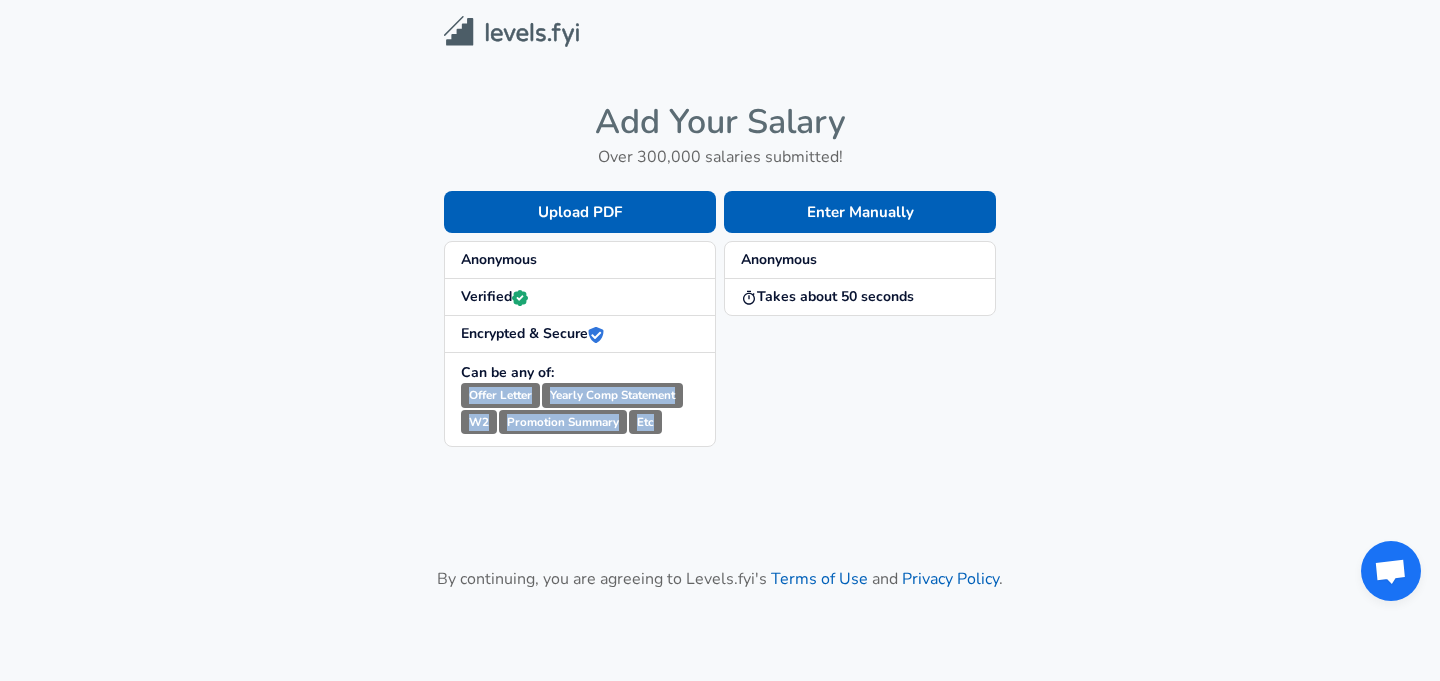 click on "Yearly Comp Statement" at bounding box center (612, 395) 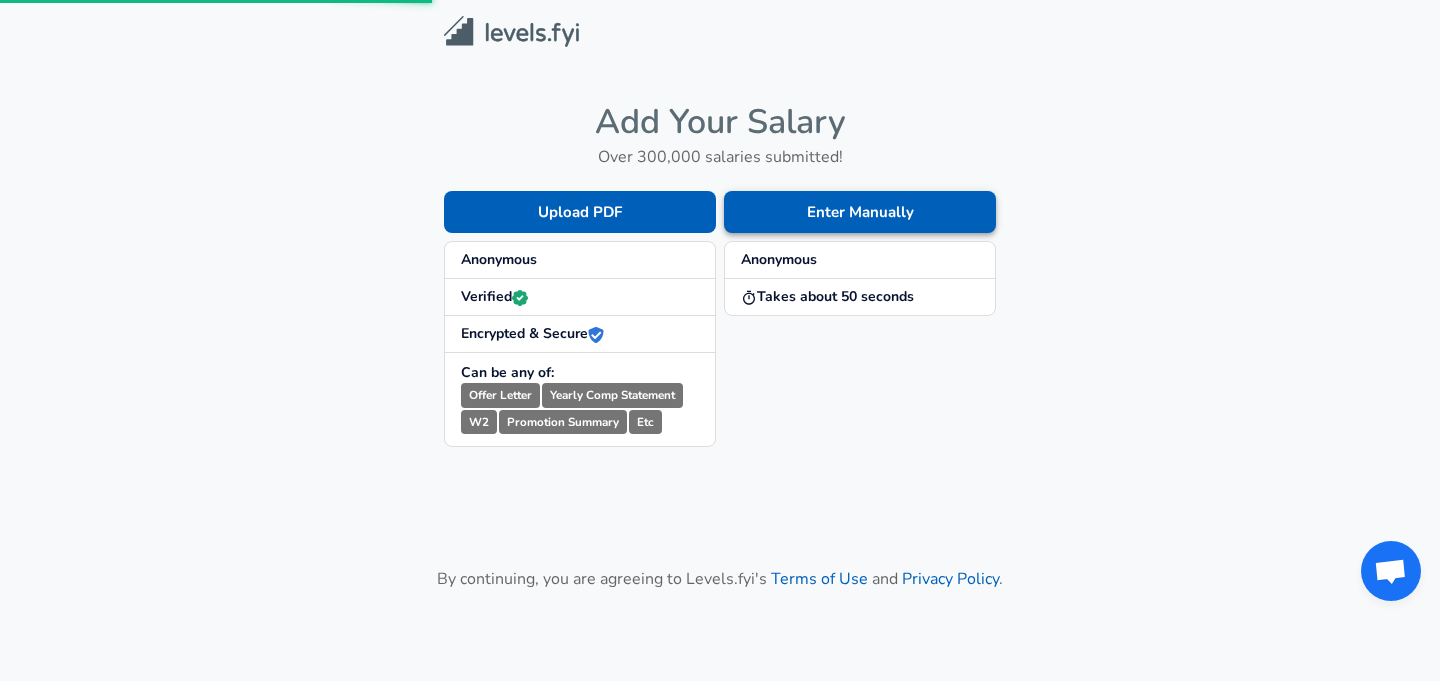 scroll, scrollTop: 0, scrollLeft: 0, axis: both 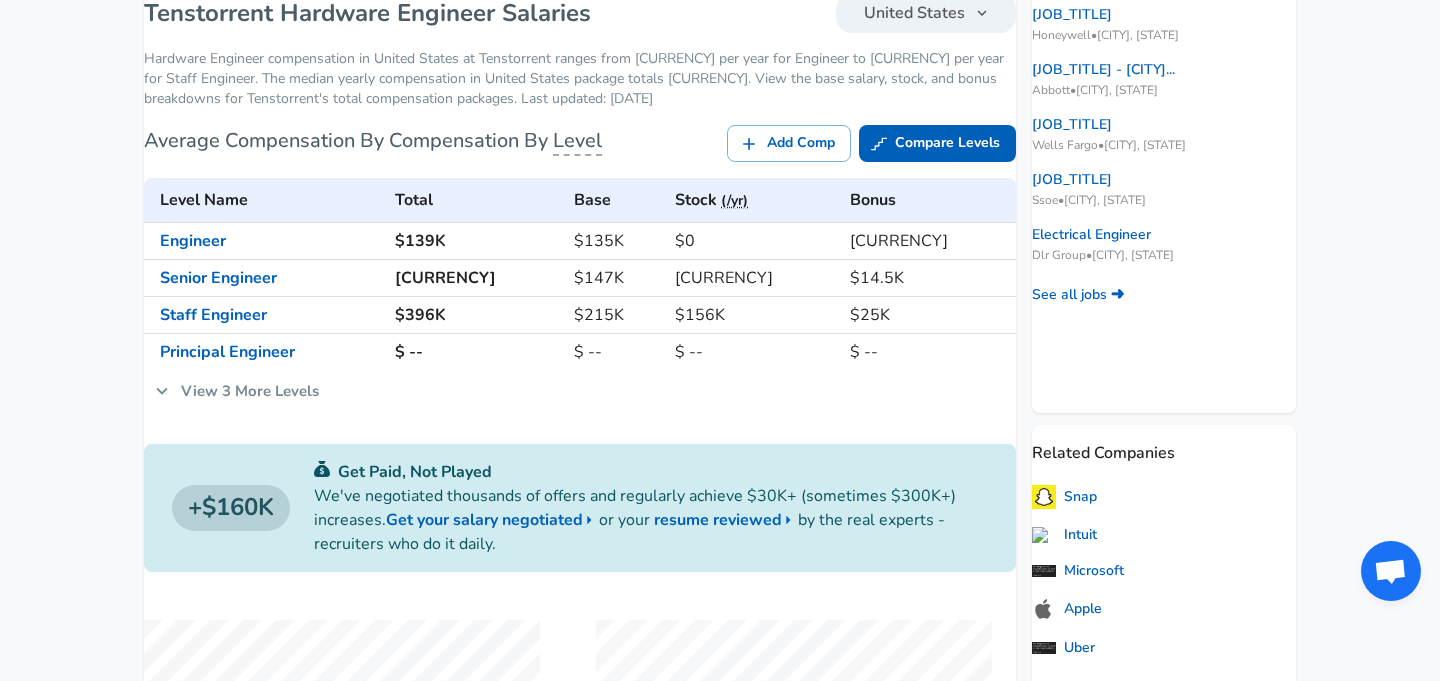 click on "View   3   More Levels" at bounding box center (237, 391) 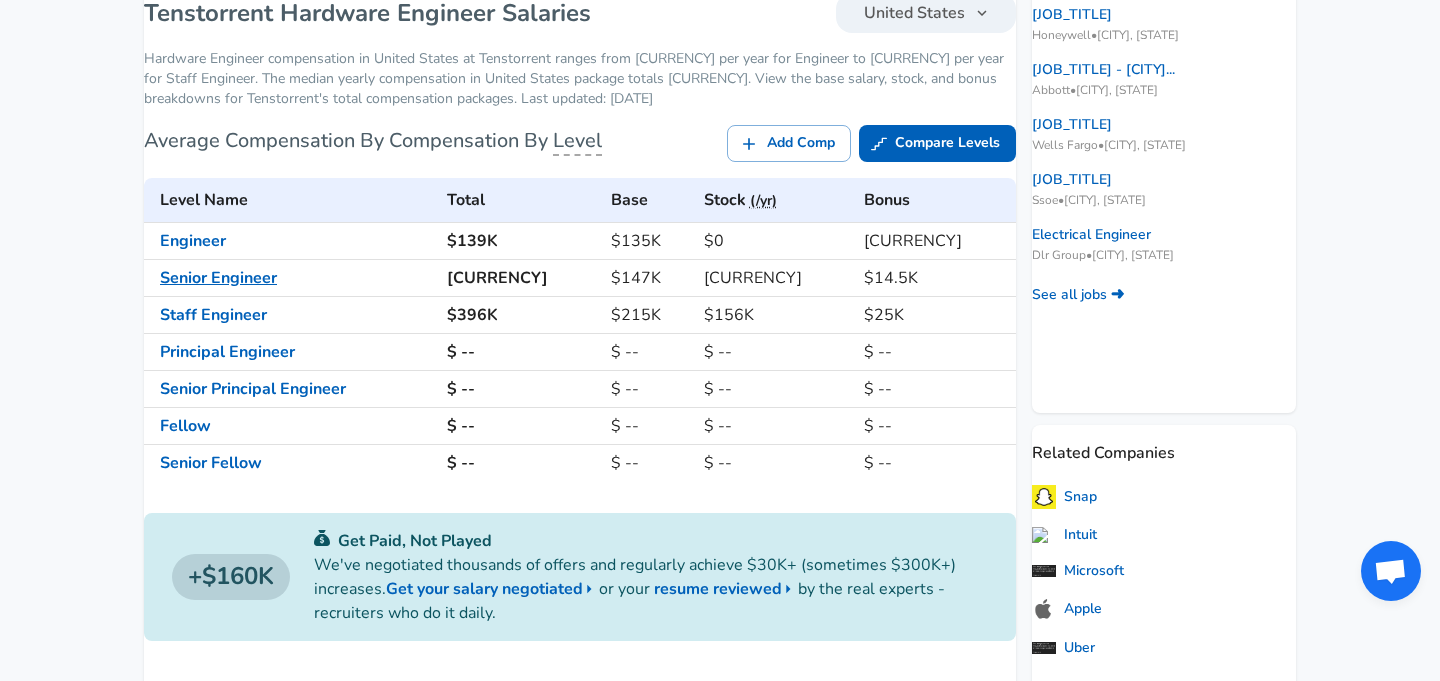 click on "Senior Engineer" at bounding box center (218, 278) 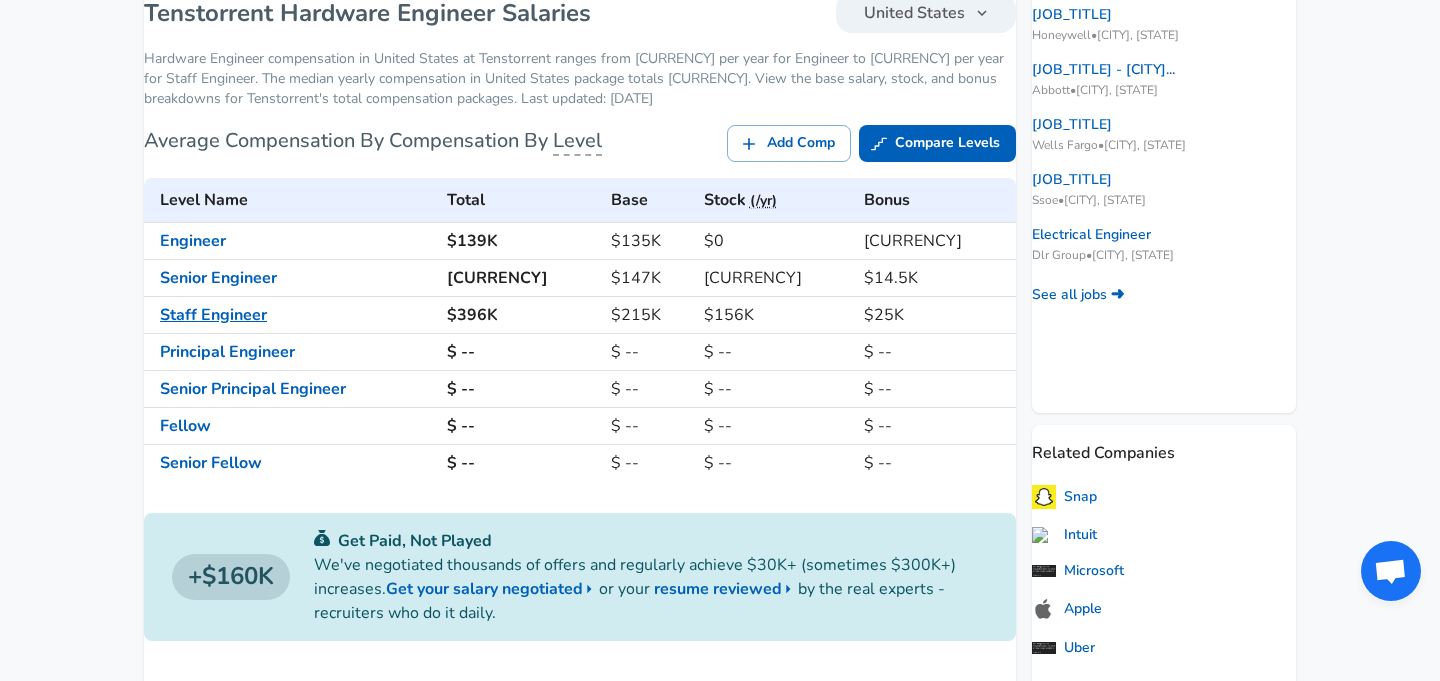 click on "Staff Engineer" at bounding box center (213, 315) 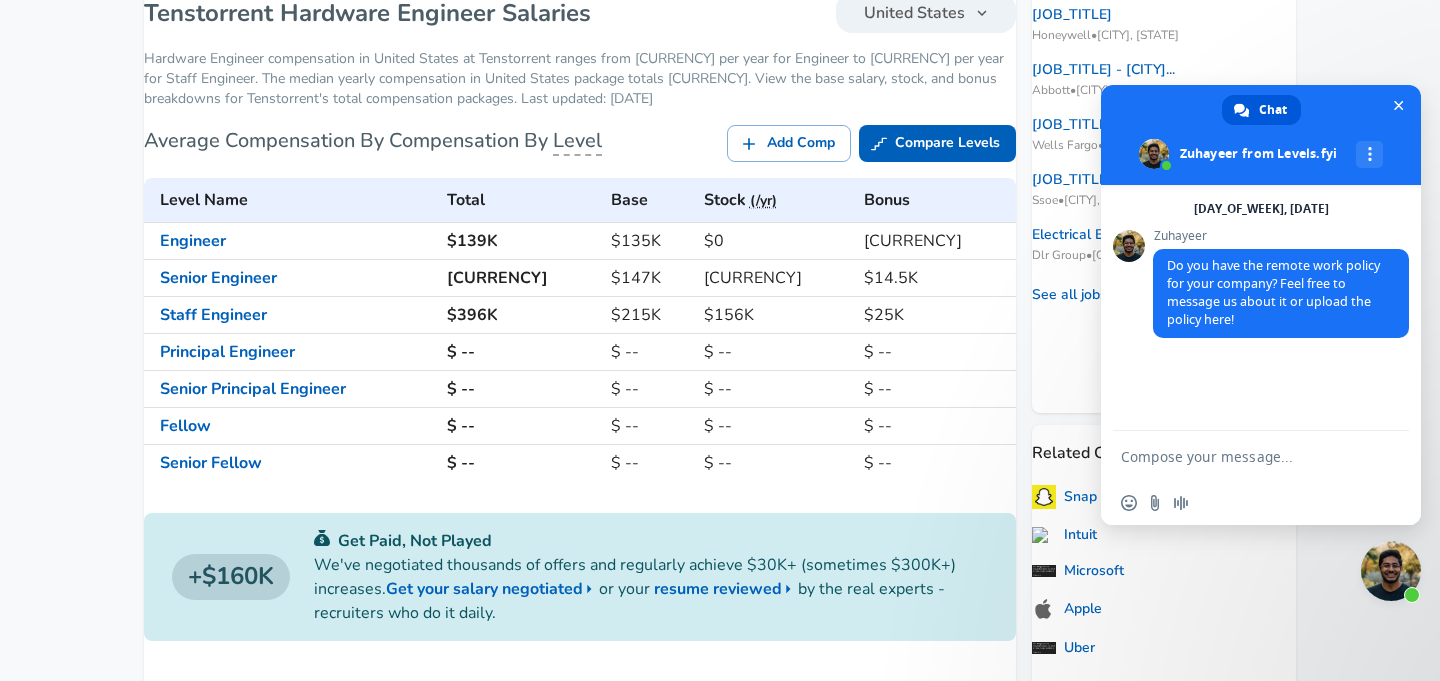 scroll, scrollTop: 0, scrollLeft: 0, axis: both 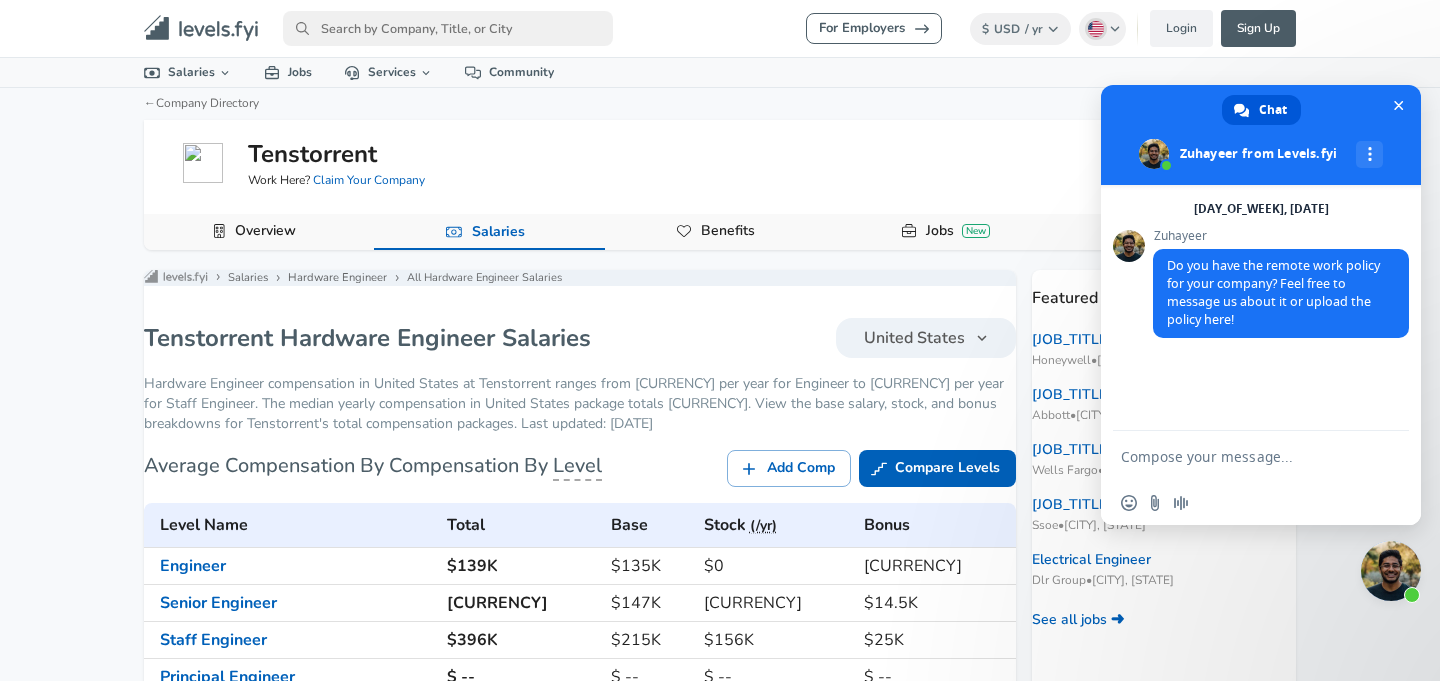 click at bounding box center (1241, 456) 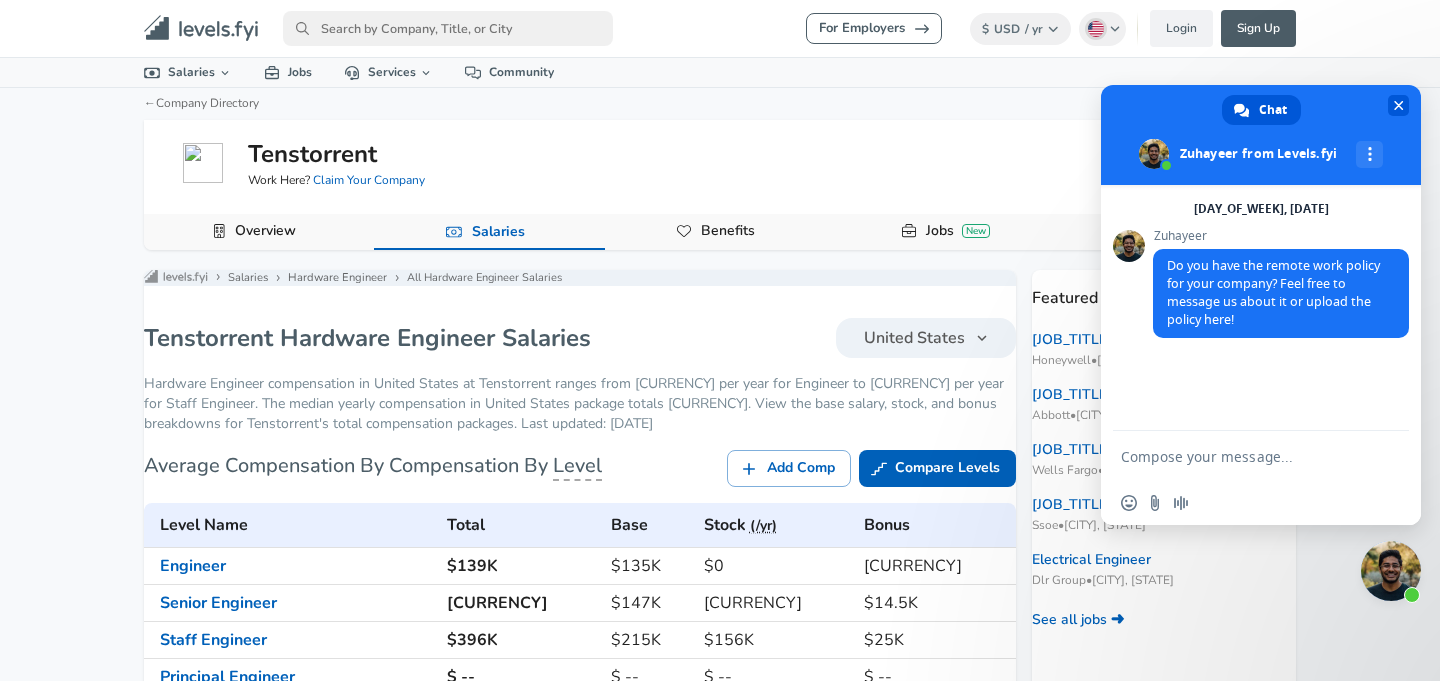 click at bounding box center [1398, 105] 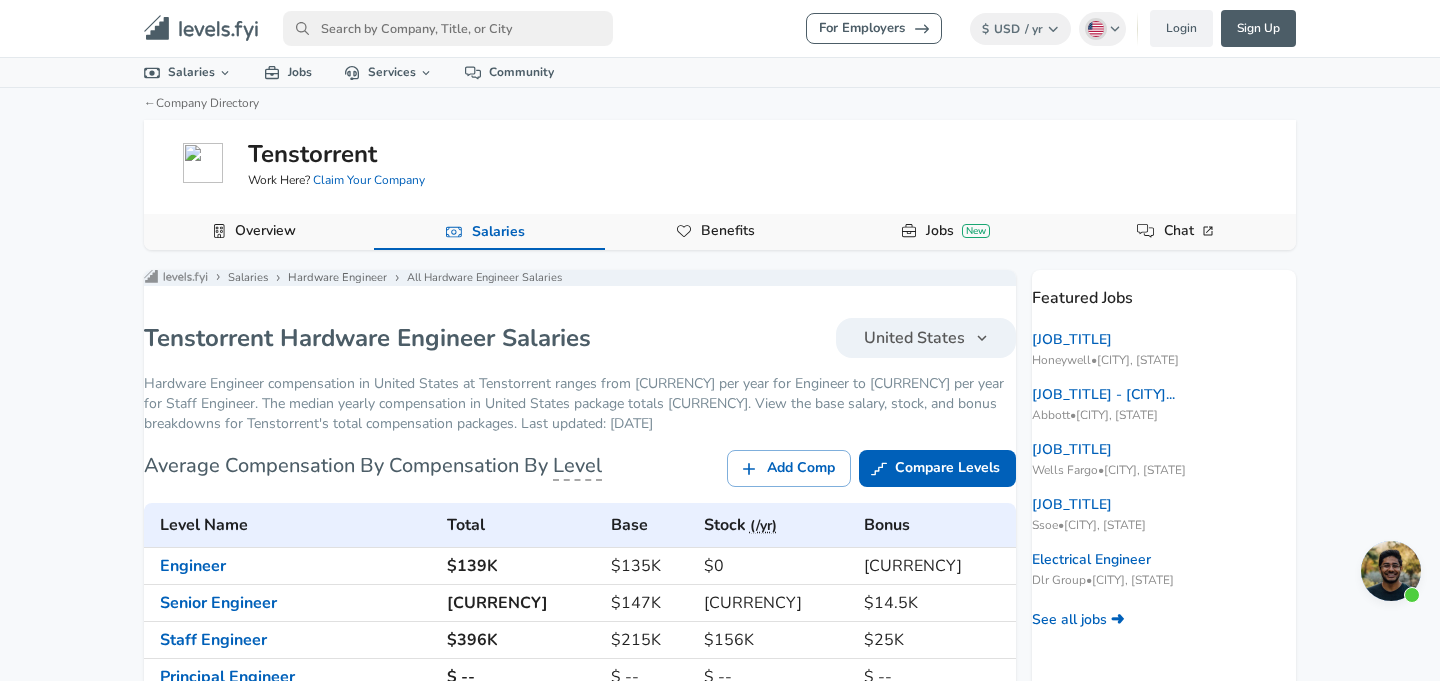 click at bounding box center (1391, 571) 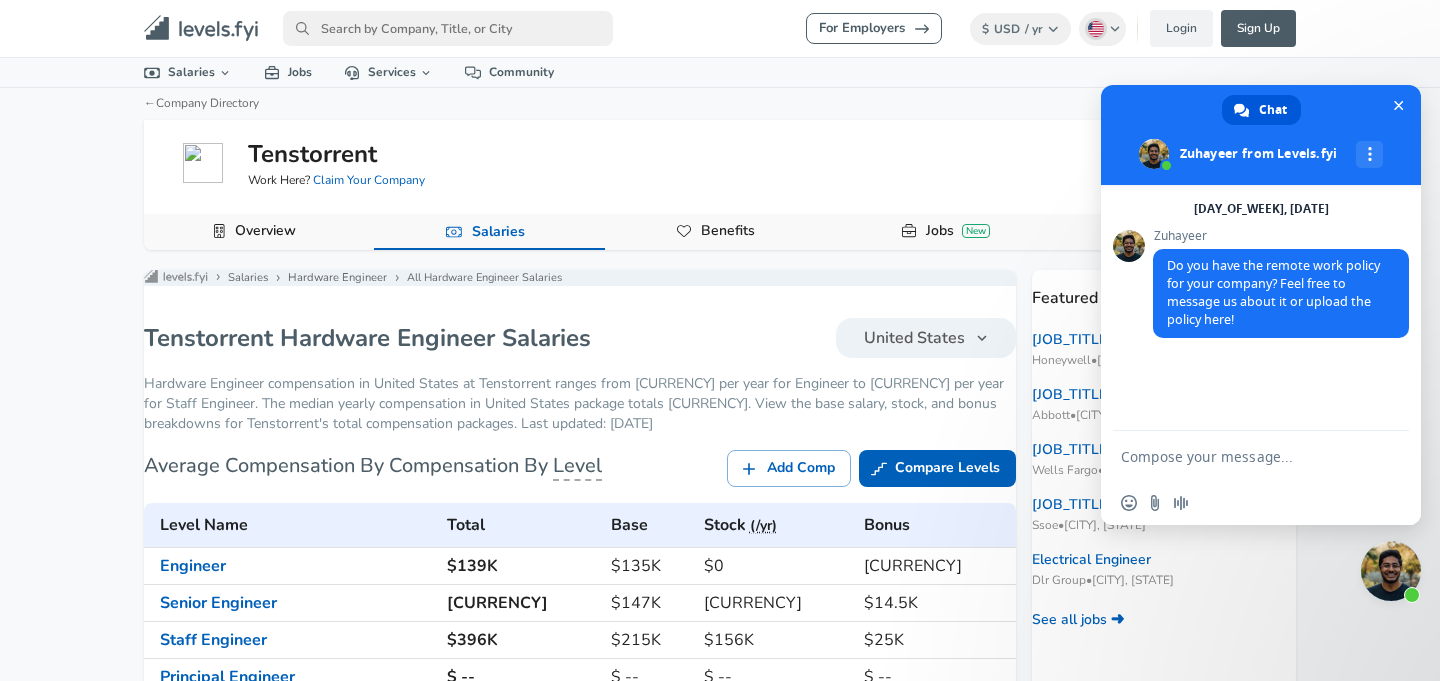 click at bounding box center [1391, 571] 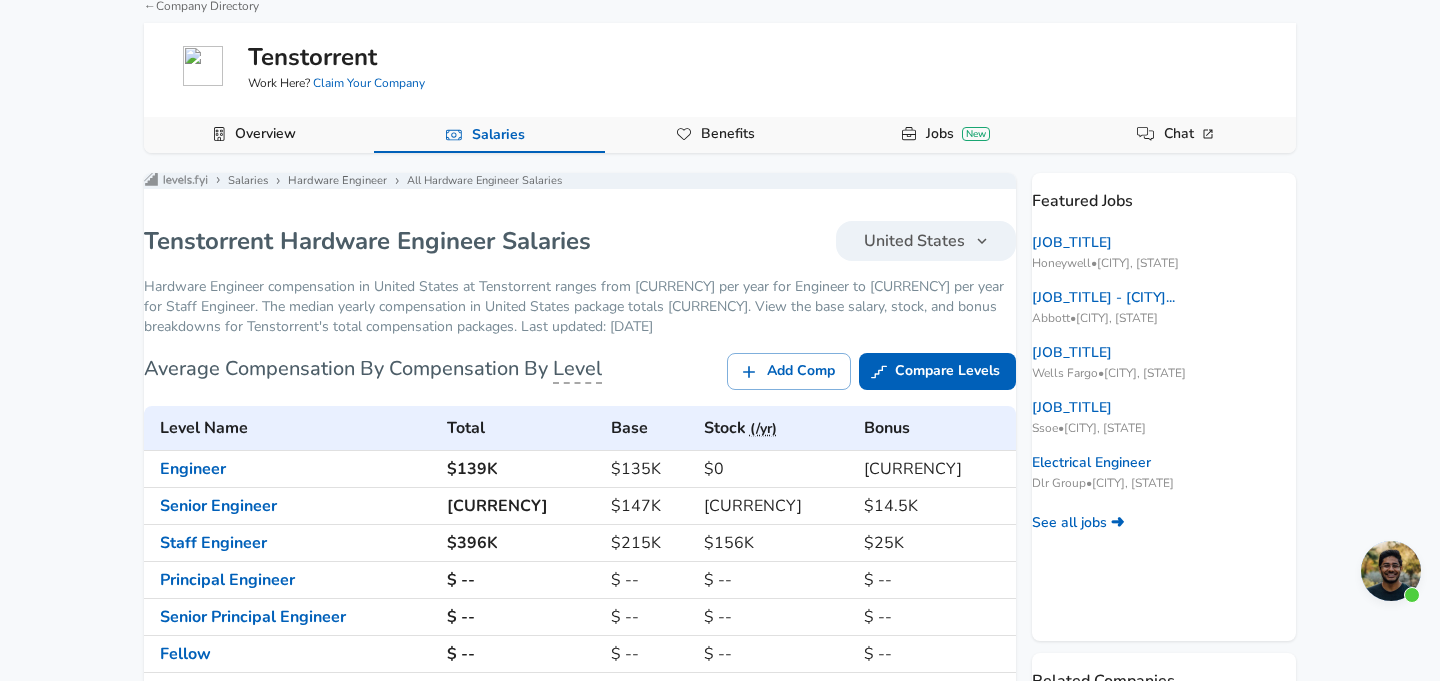 scroll, scrollTop: 289, scrollLeft: 0, axis: vertical 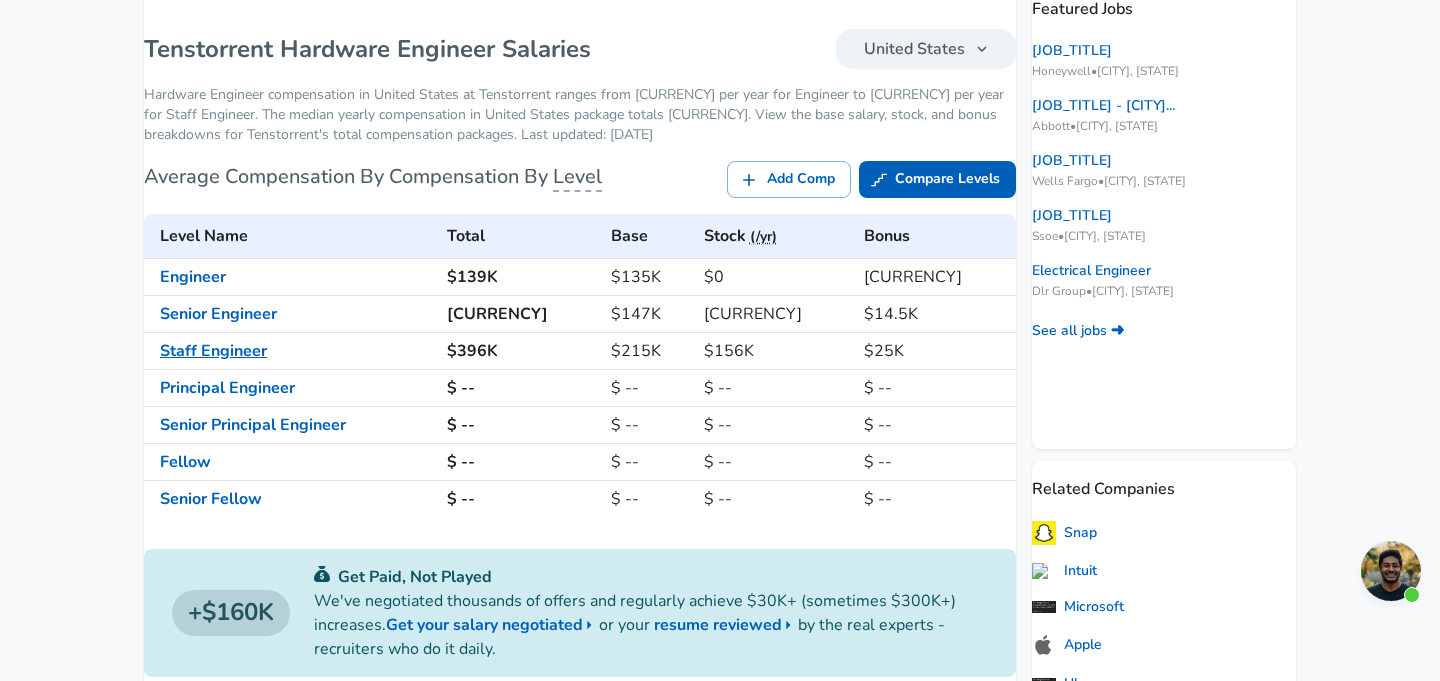 click on "Staff Engineer" at bounding box center (213, 351) 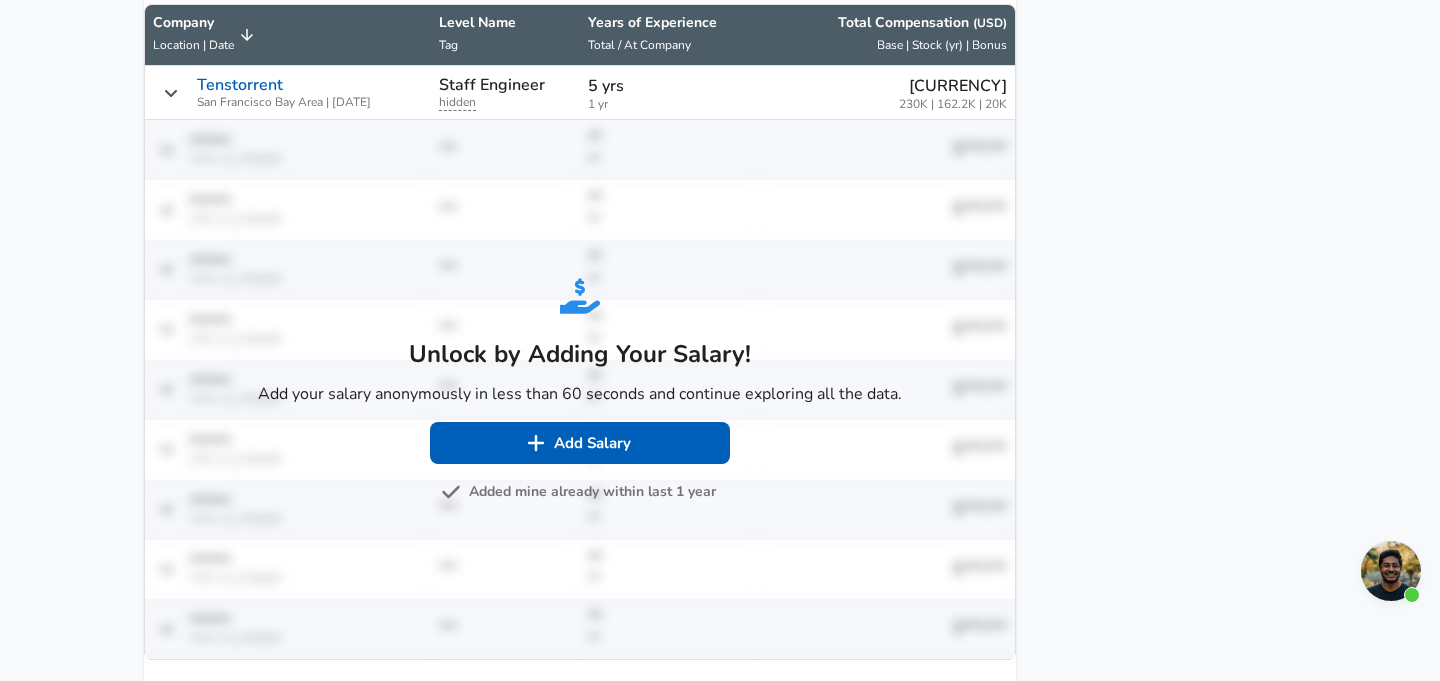 scroll, scrollTop: 1256, scrollLeft: 0, axis: vertical 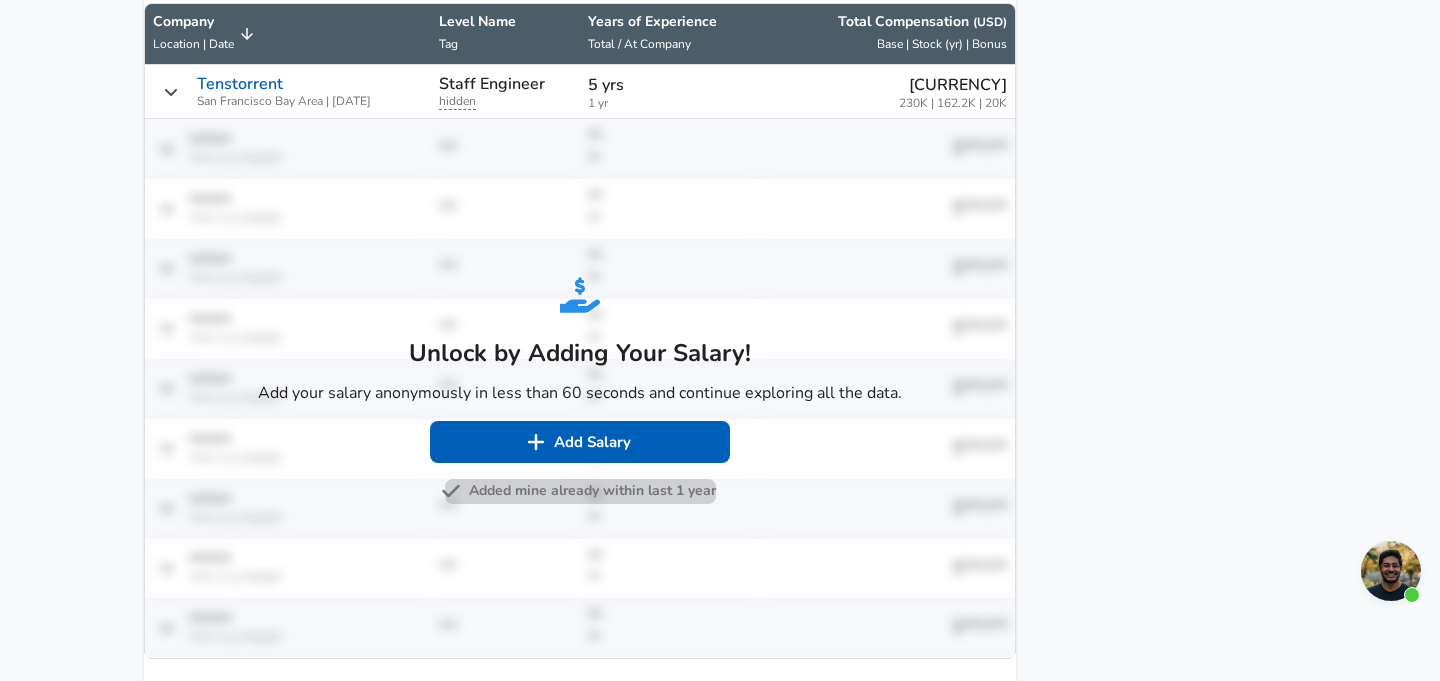 click on "Added mine already within last 1 year" at bounding box center (580, 491) 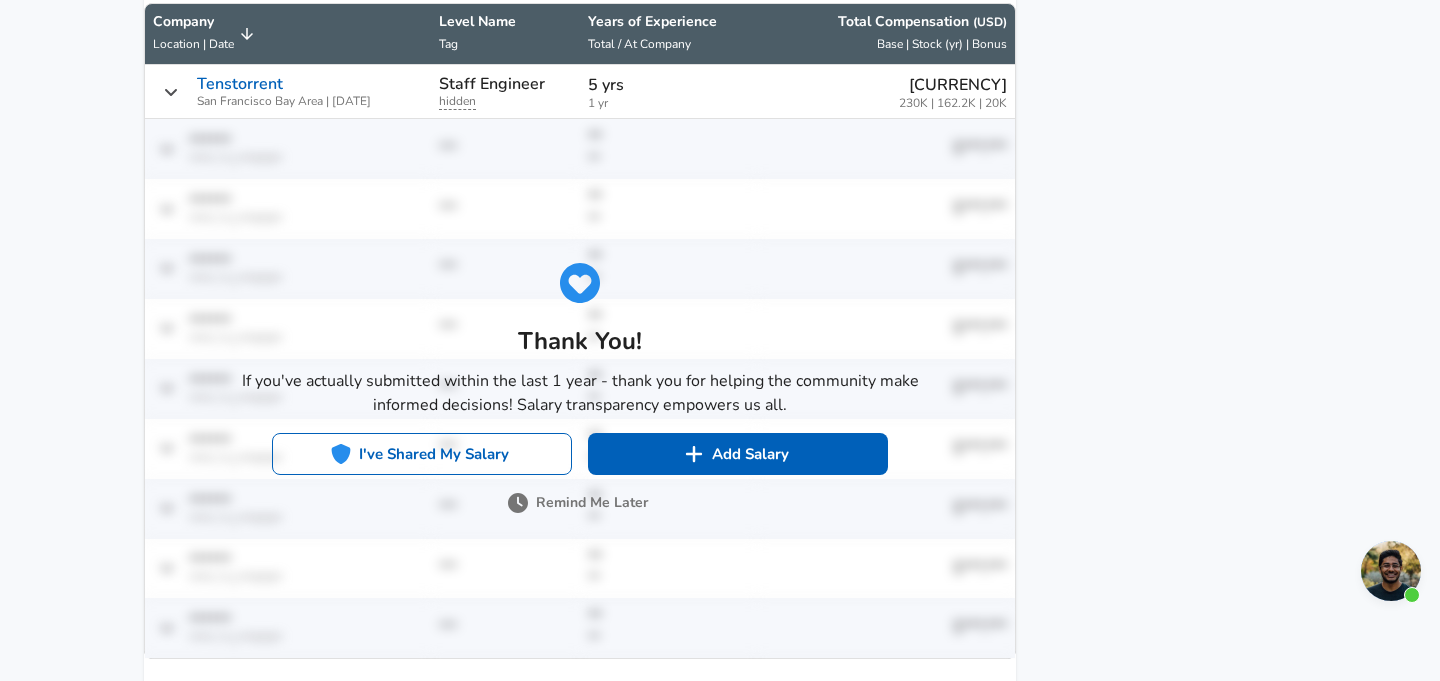 click on "I've Shared My Salary" at bounding box center [422, 454] 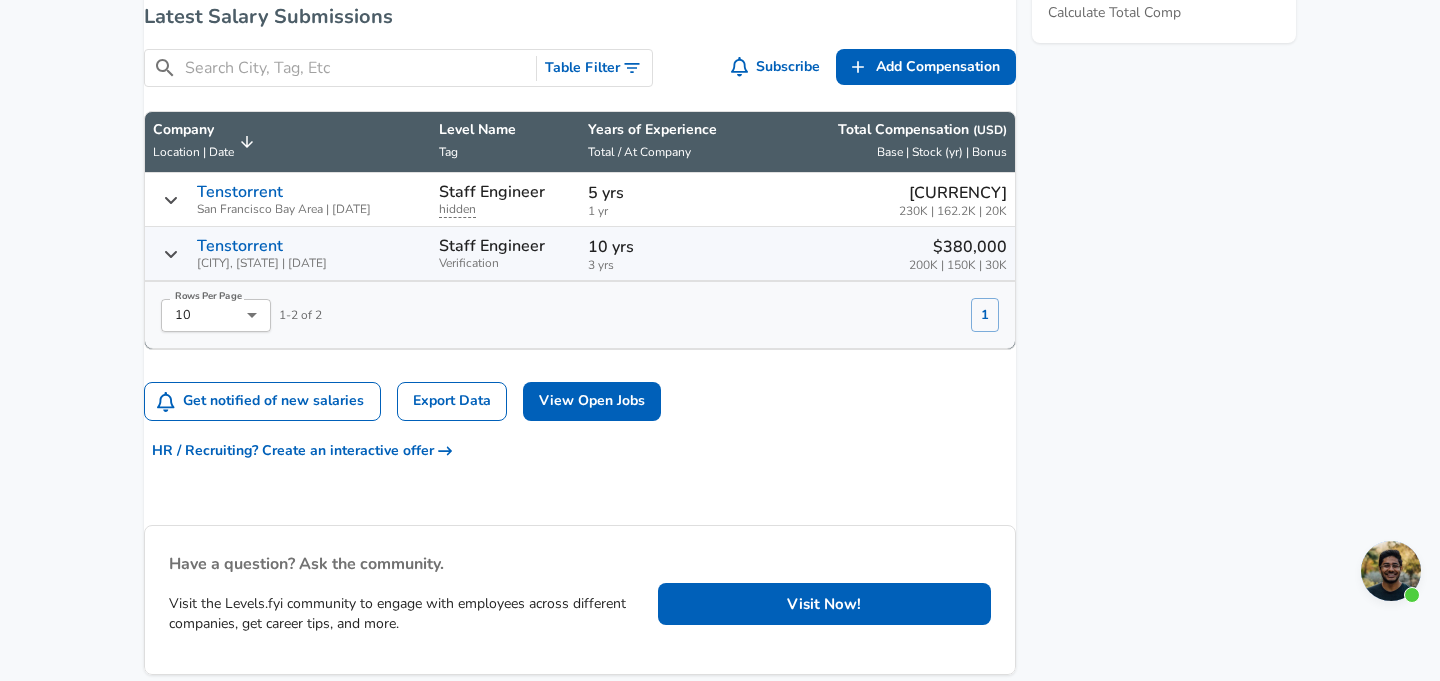 scroll, scrollTop: 1141, scrollLeft: 0, axis: vertical 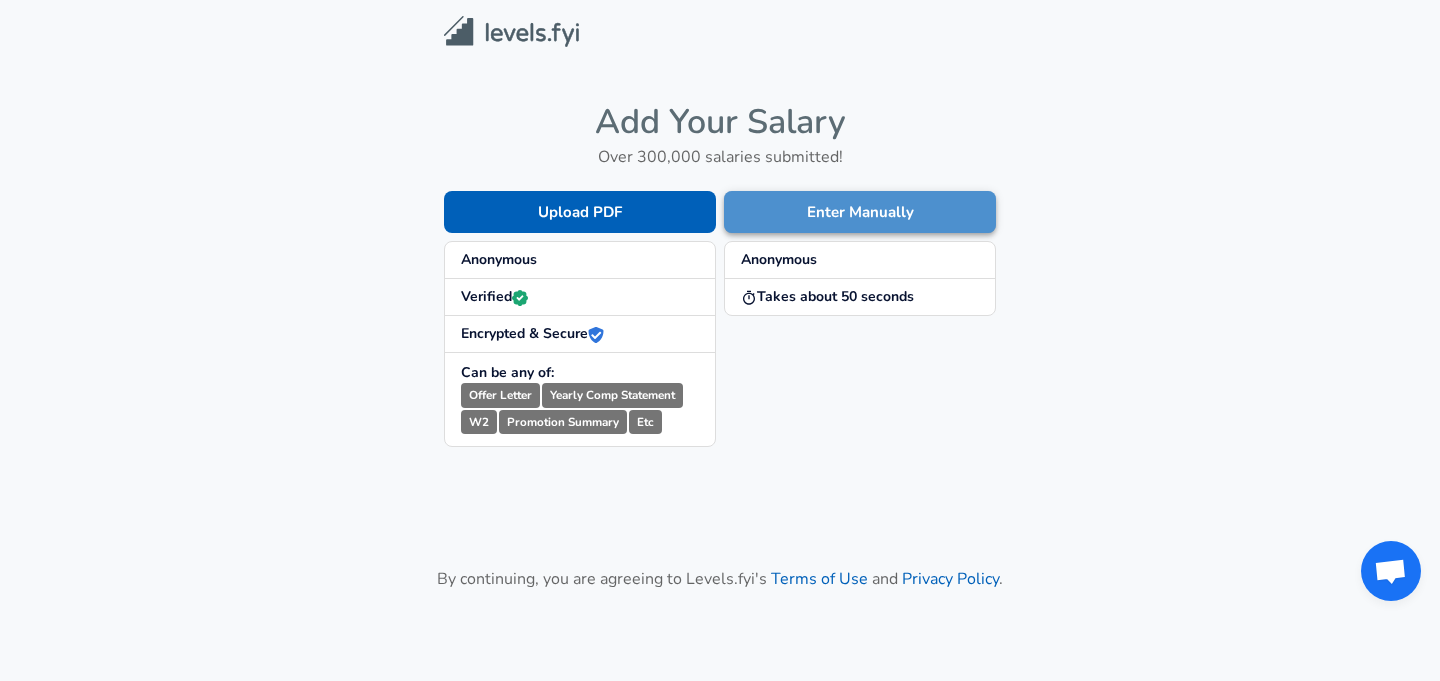 click on "Enter Manually" at bounding box center [860, 212] 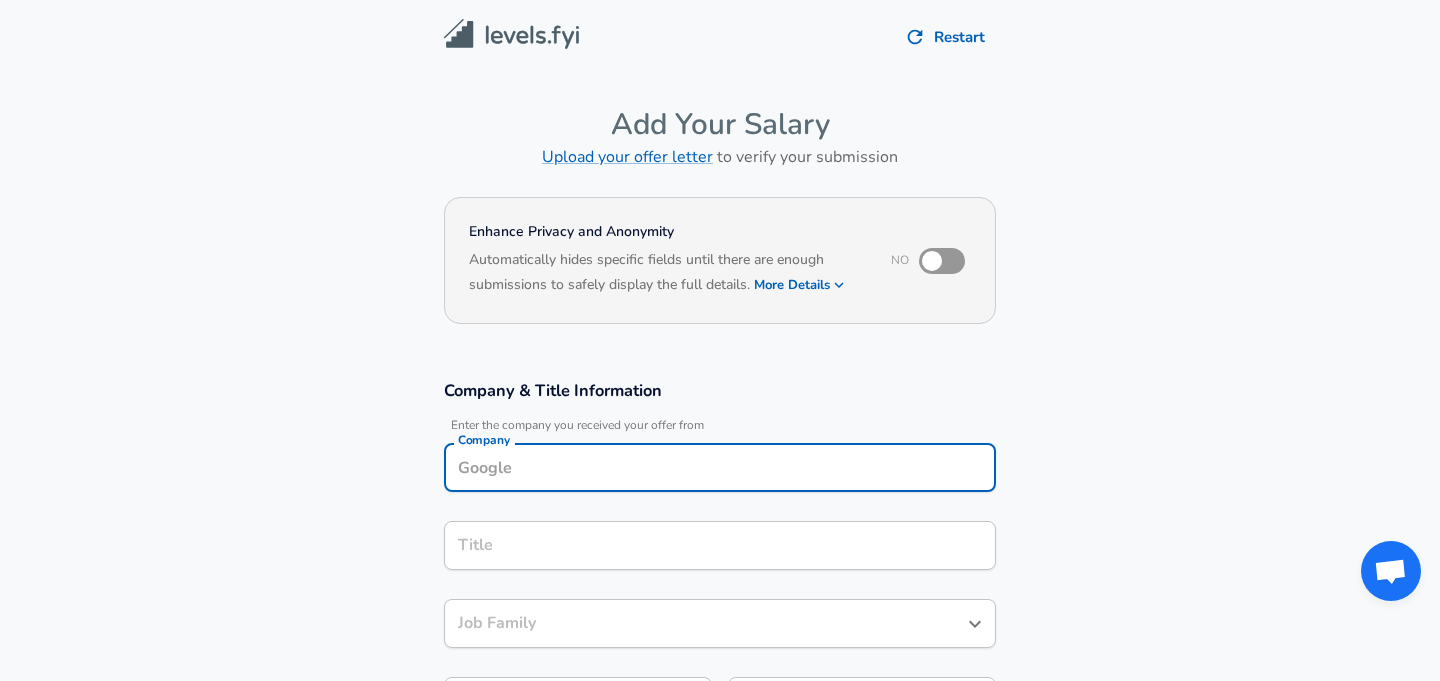 click on "Company" at bounding box center (720, 467) 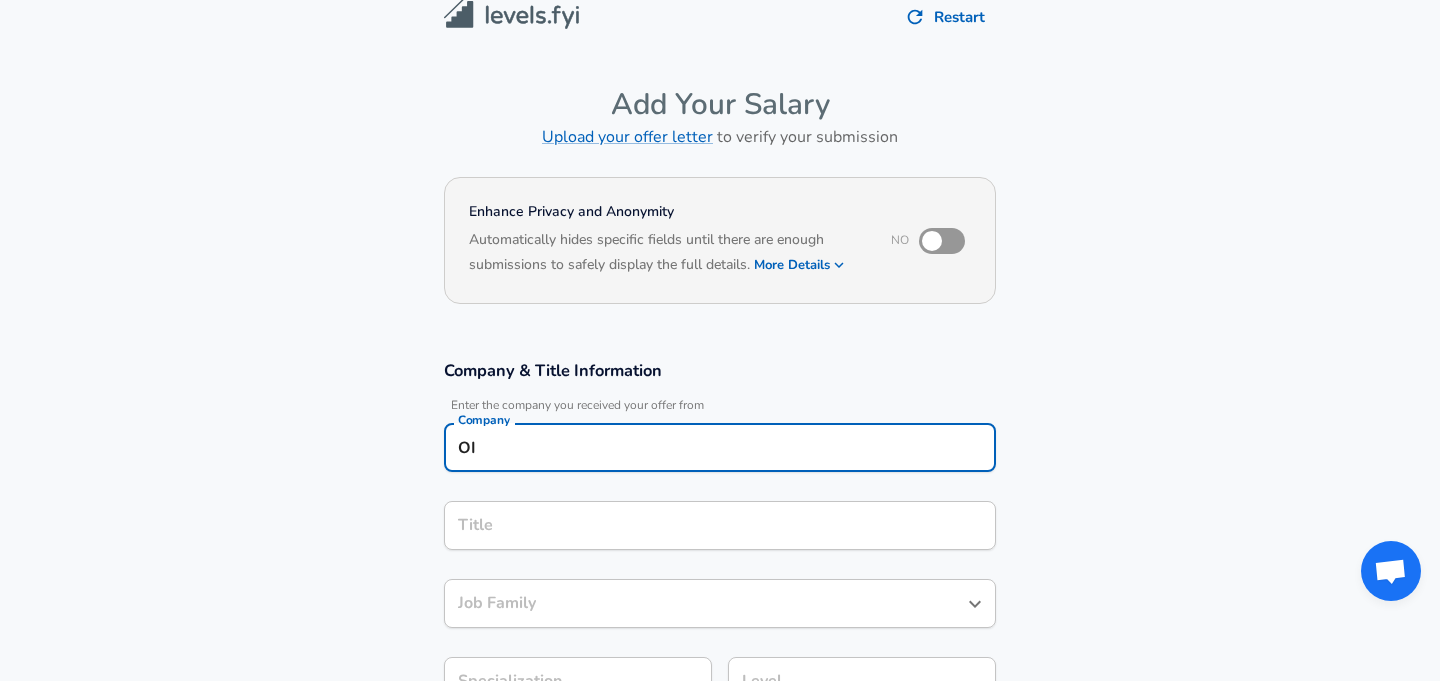 type on "O" 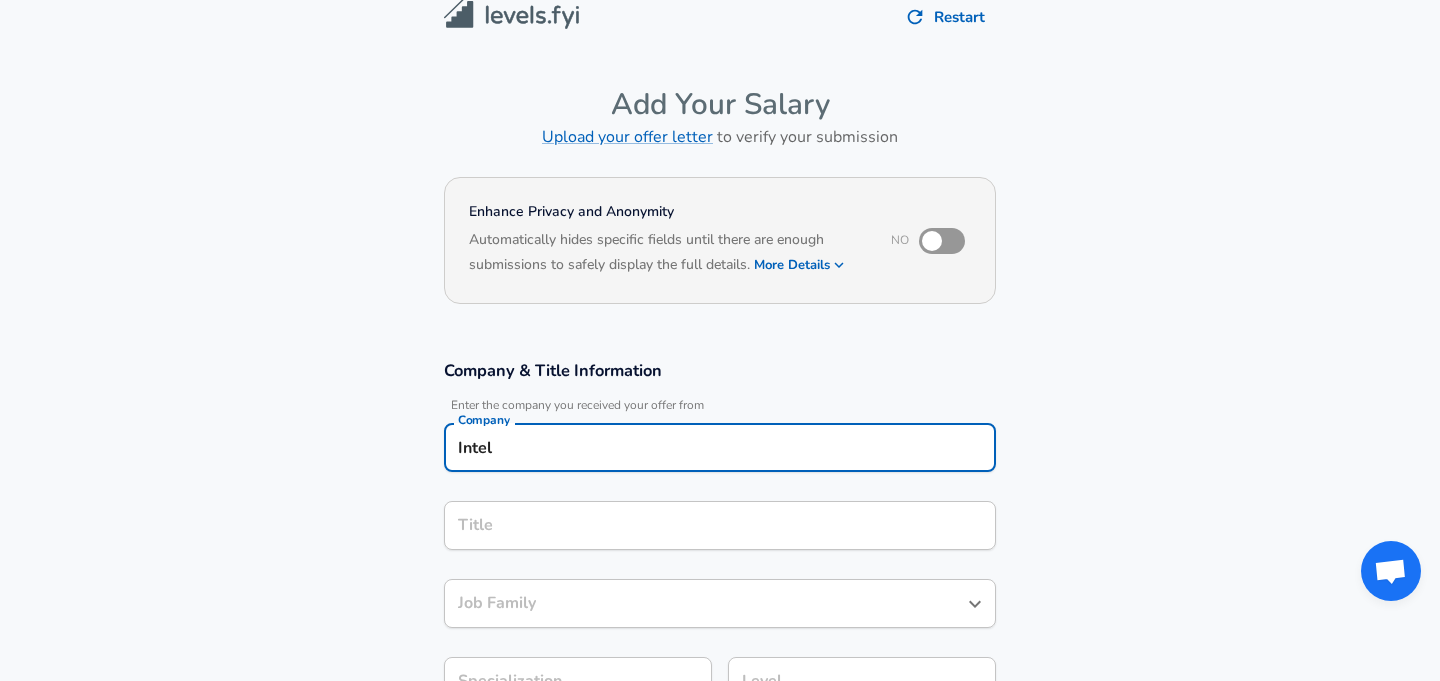 scroll, scrollTop: 0, scrollLeft: 0, axis: both 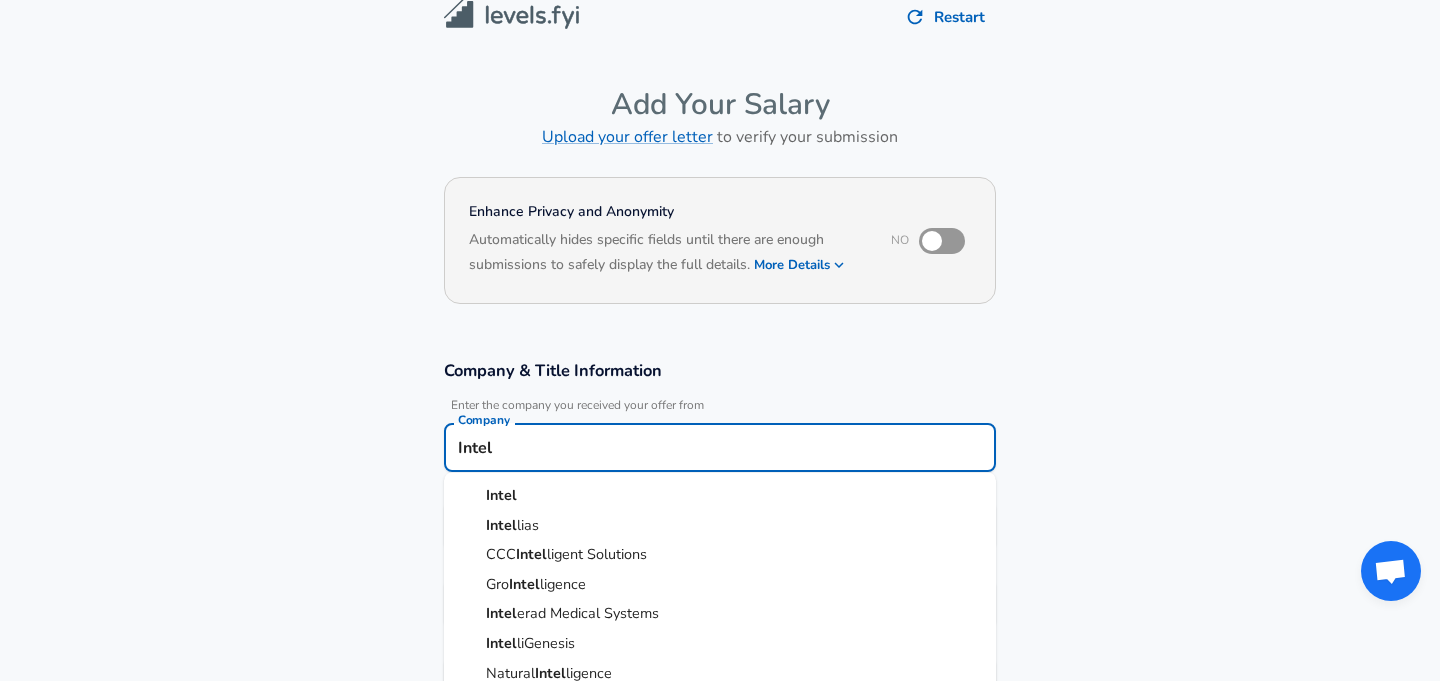 click on "Intel" at bounding box center (720, 496) 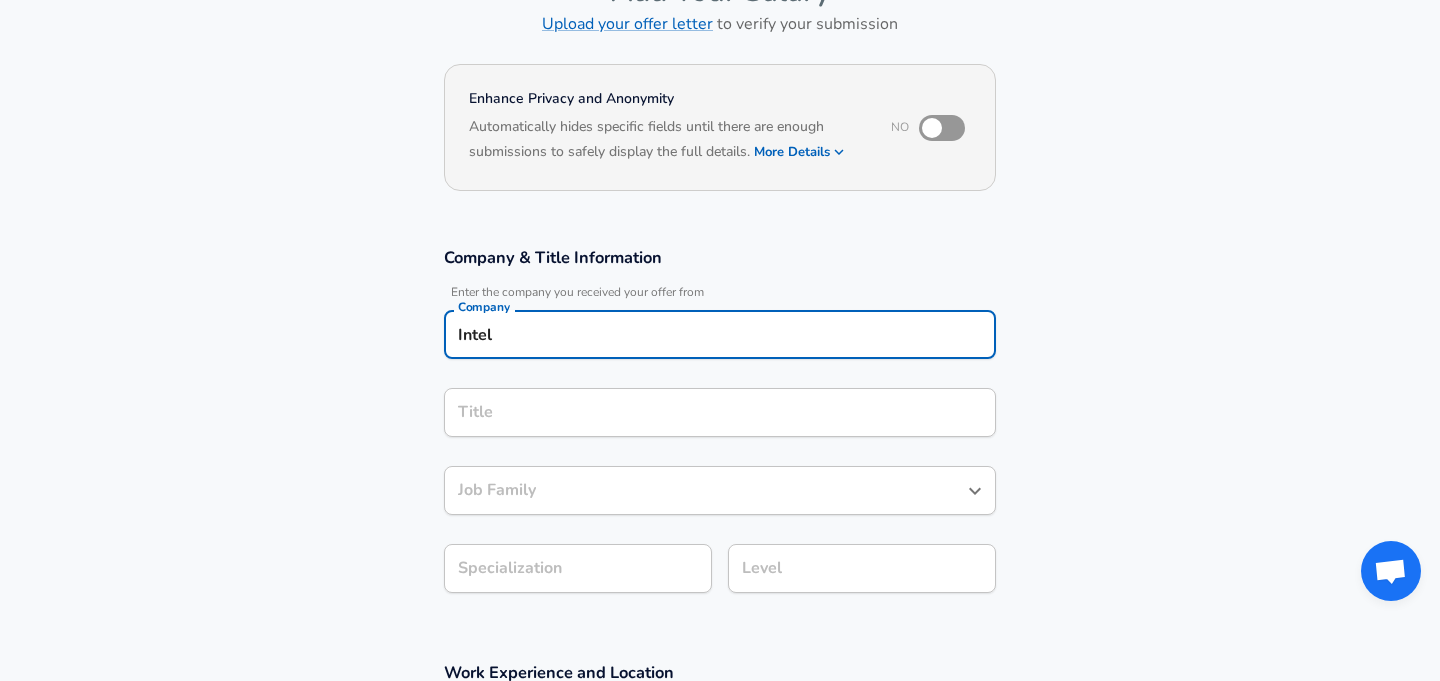 type on "Intel" 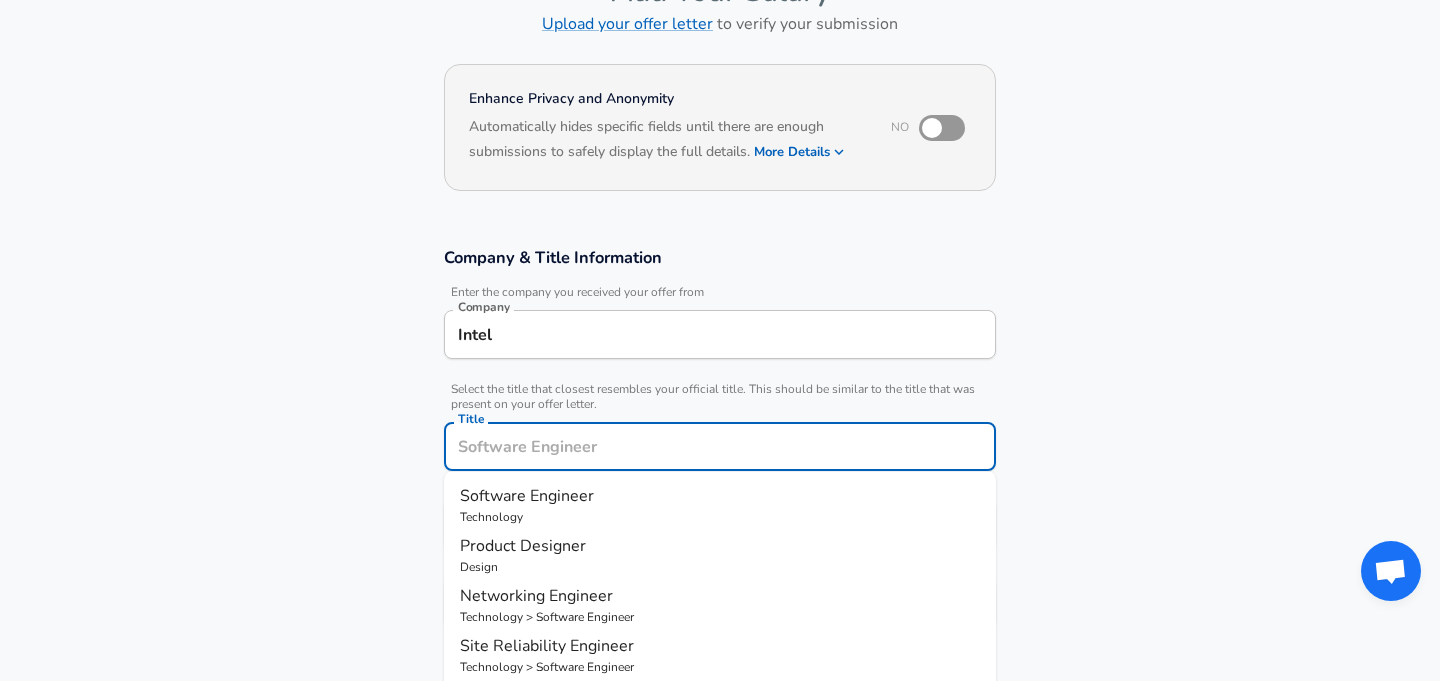 scroll, scrollTop: 173, scrollLeft: 0, axis: vertical 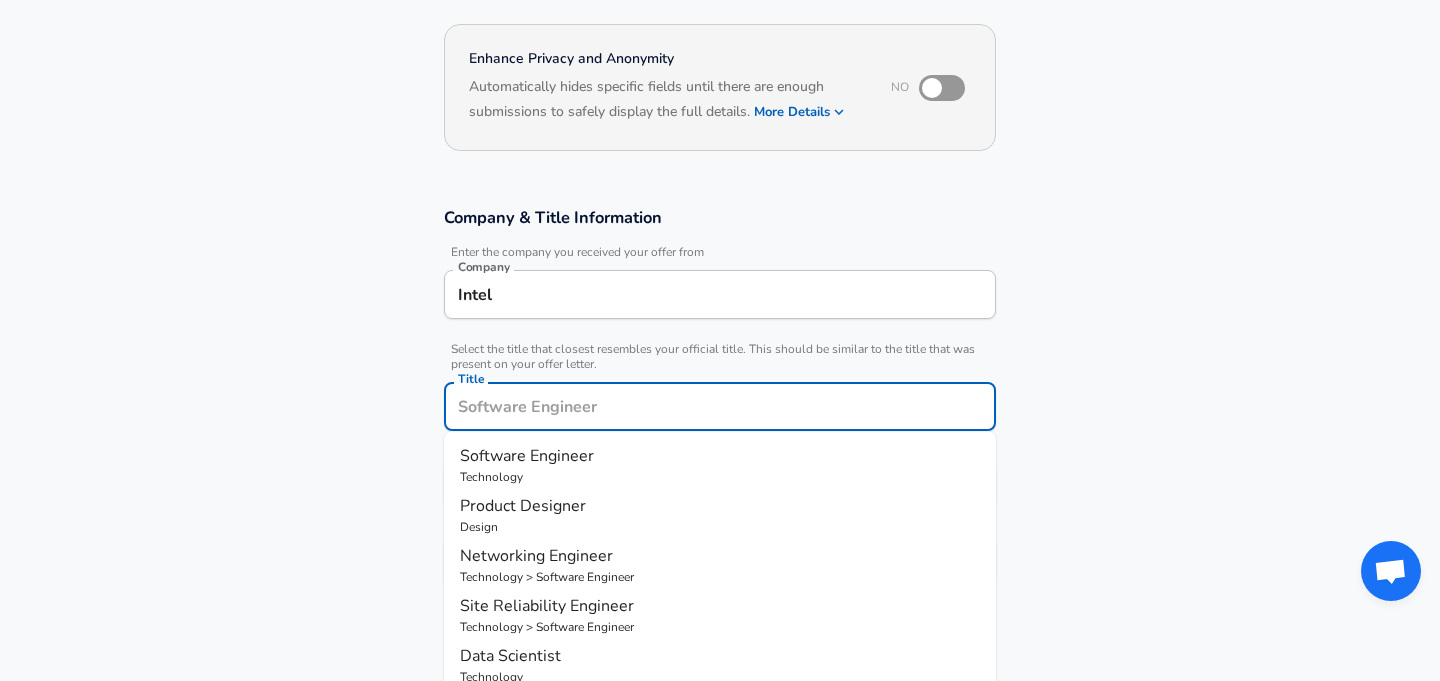 click on "Title" at bounding box center (720, 406) 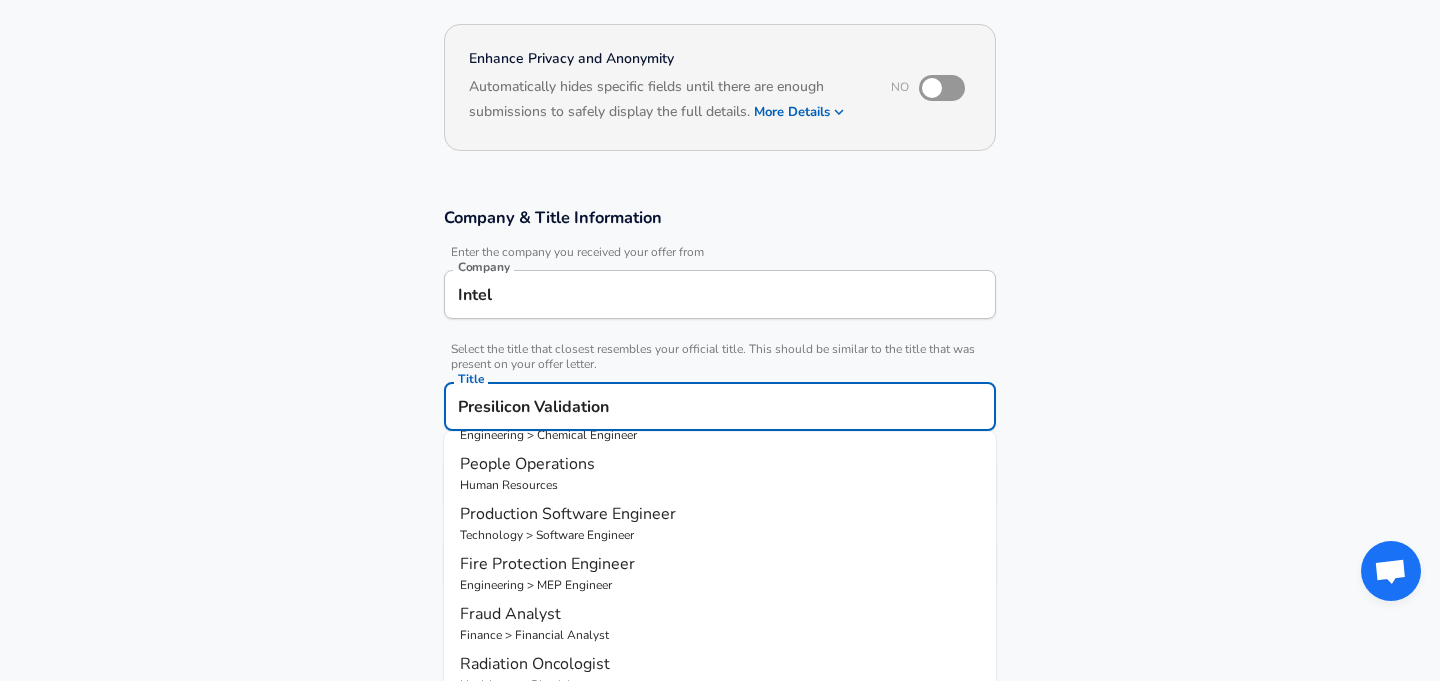 scroll, scrollTop: 243, scrollLeft: 0, axis: vertical 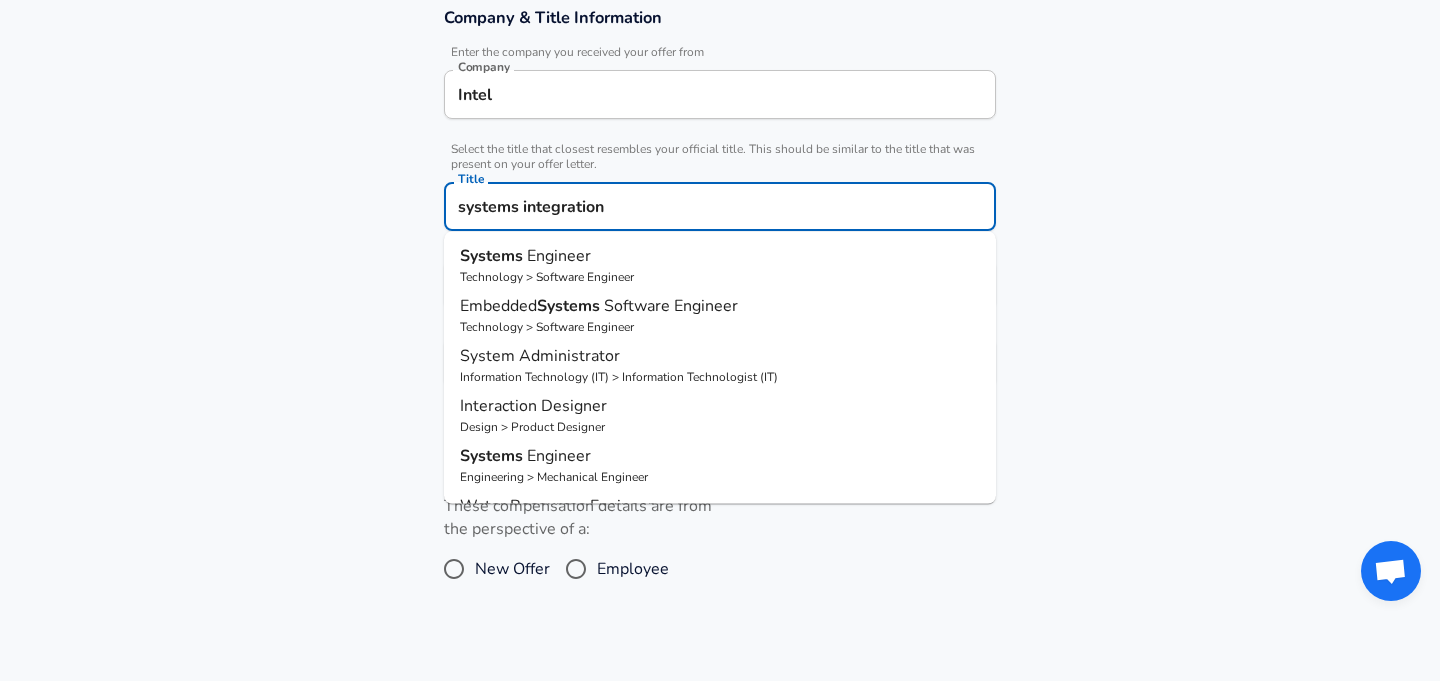 click on "Systems    Engineer" at bounding box center (720, 256) 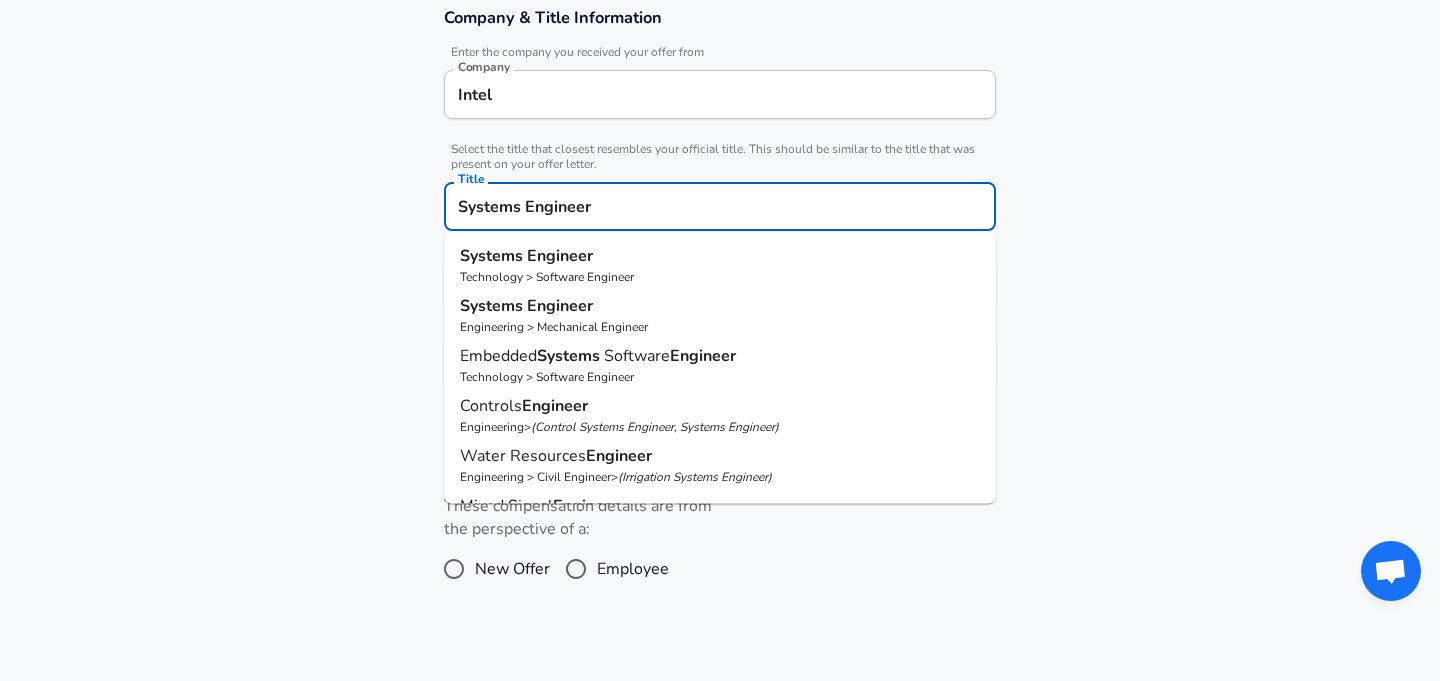 drag, startPoint x: 661, startPoint y: 202, endPoint x: 275, endPoint y: 200, distance: 386.0052 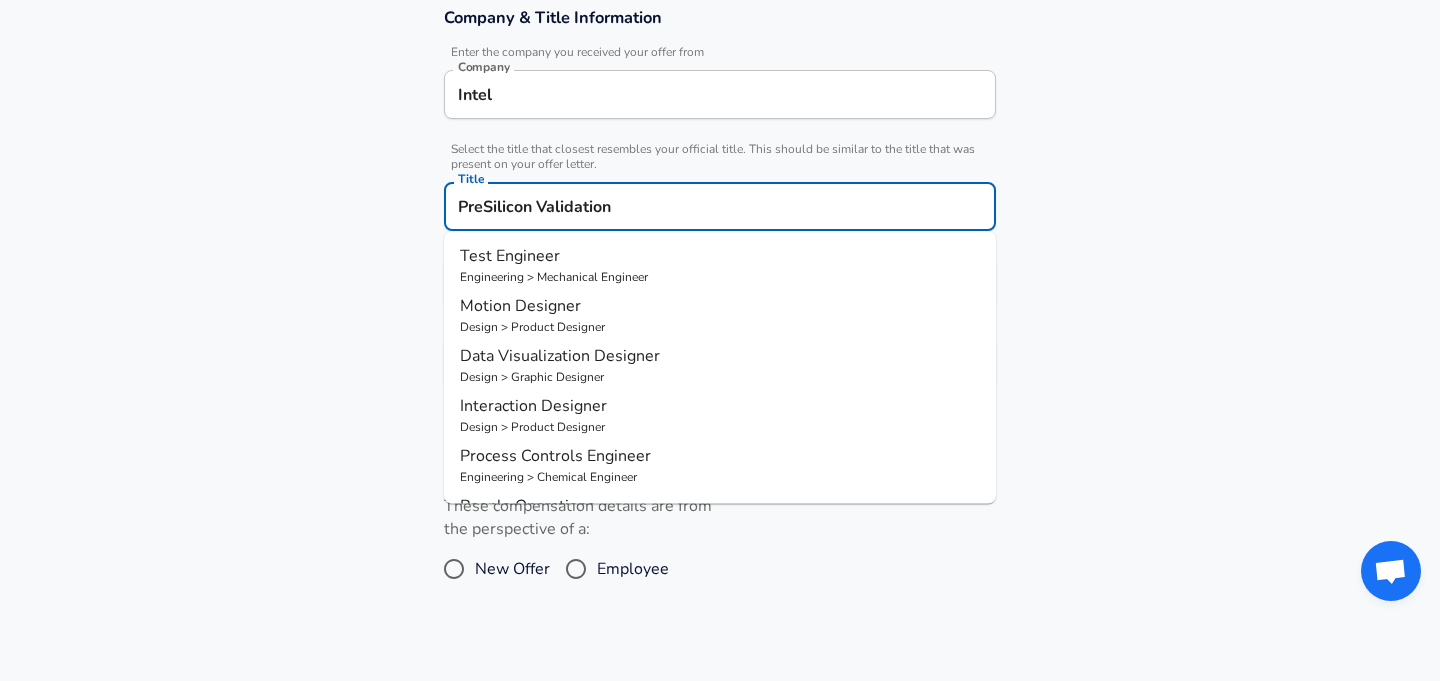 type on "PreSilicon Validation" 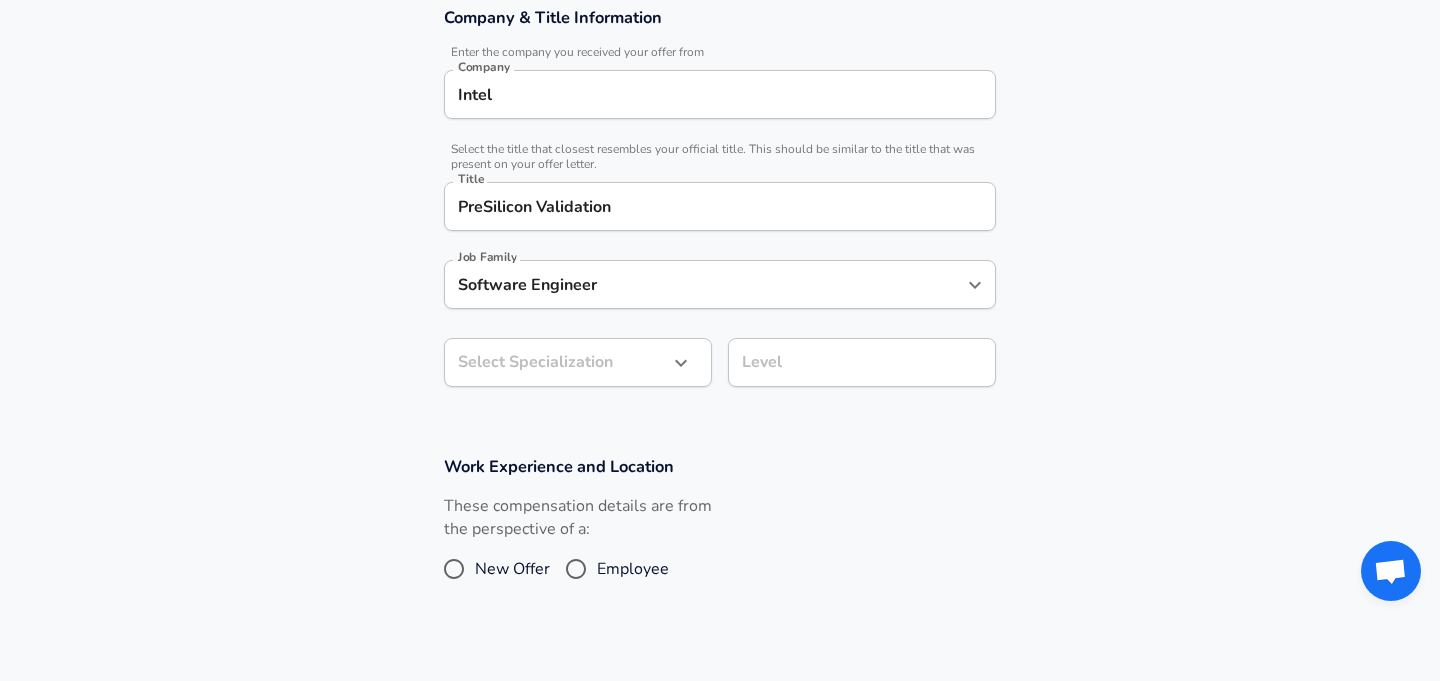 scroll, scrollTop: 433, scrollLeft: 0, axis: vertical 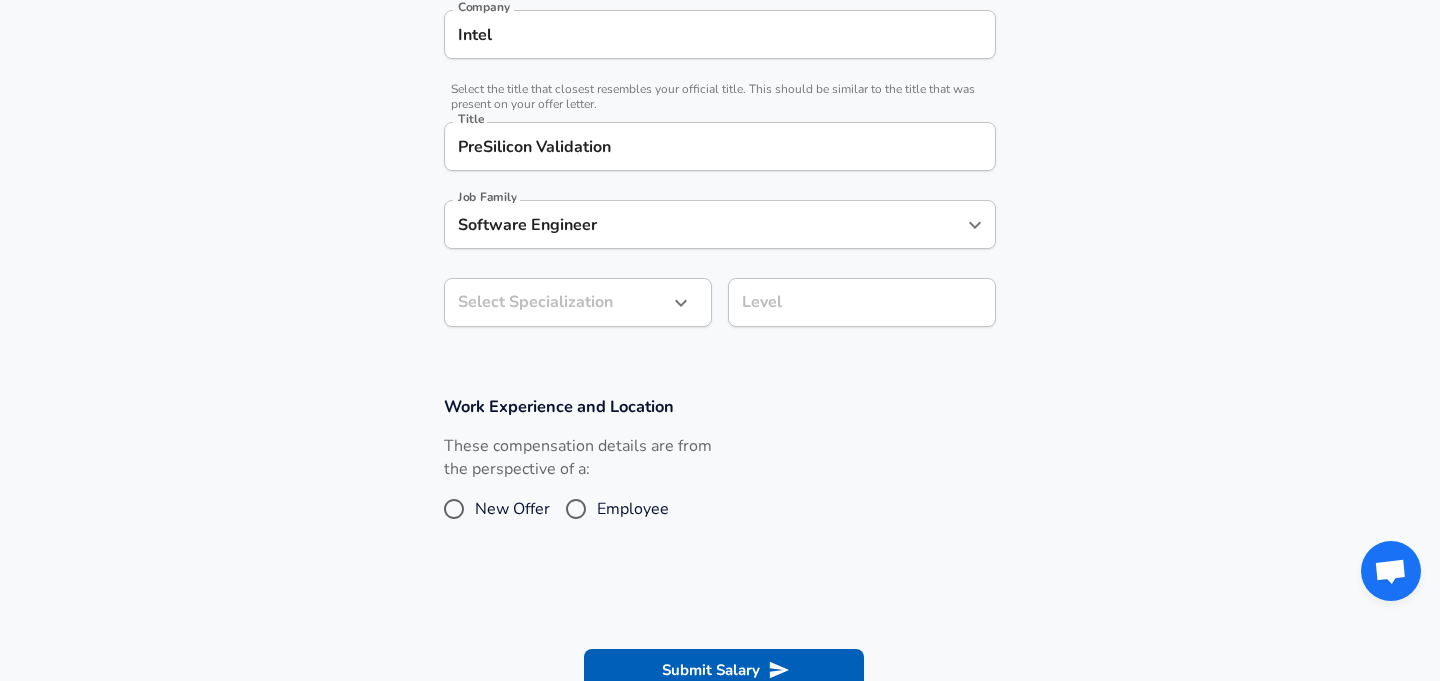 click on "Restart Add Your Salary Upload your offer letter   to verify your submission Enhance Privacy and Anonymity No Automatically hides specific fields until there are enough submissions to safely display the full details.   More Details Based on your submission and the data points that we have already collected, we will automatically hide and anonymize specific fields if there aren't enough data points to remain sufficiently anonymous. Company & Title Information   Enter the company you received your offer from Company Intel Company   Select the title that closest resembles your official title. This should be similar to the title that was present on your offer letter. Title PreSilicon Validation Title Job Family Software Engineer Job Family Select Specialization ​ Select Specialization Level Level Work Experience and Location These compensation details are from the perspective of a: New Offer Employee Submit Salary By continuing, you are agreeing to Levels.fyi's   Terms of Use   and   Privacy Policy . © 2017 -" at bounding box center [720, -93] 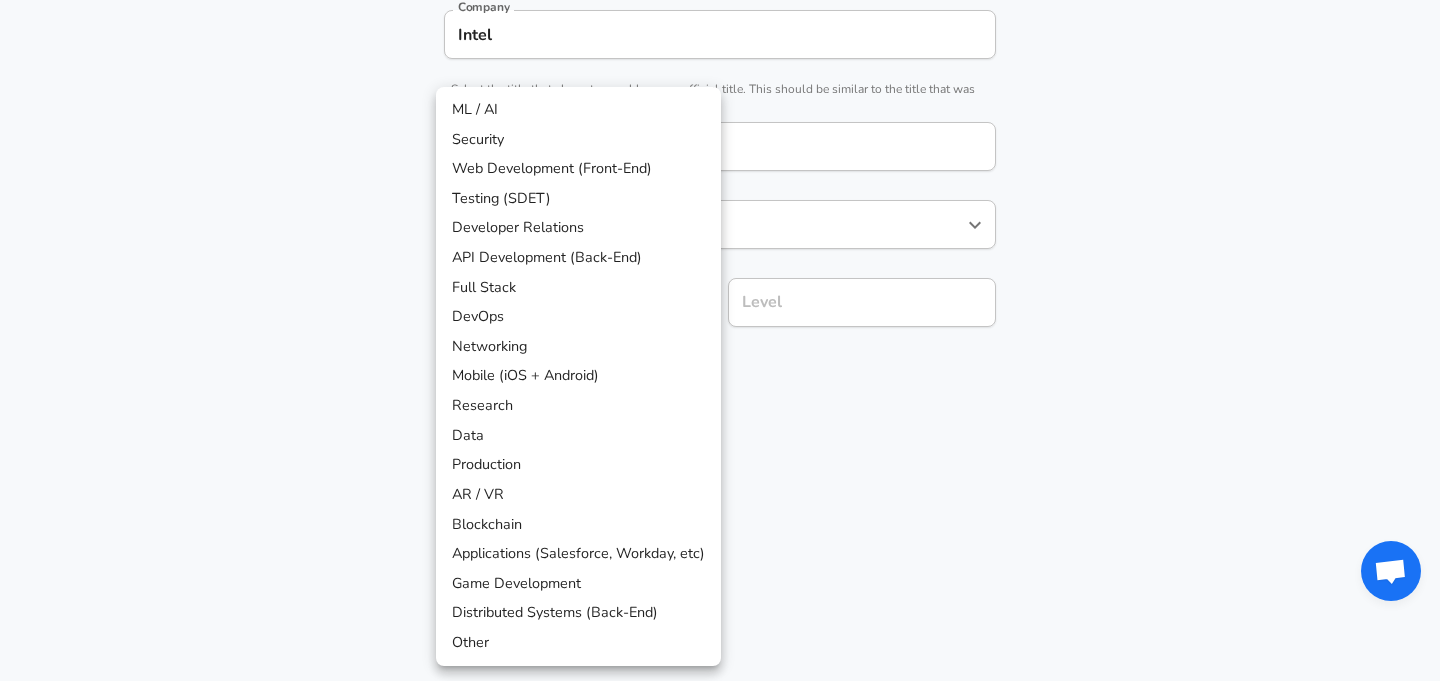 click at bounding box center [720, 340] 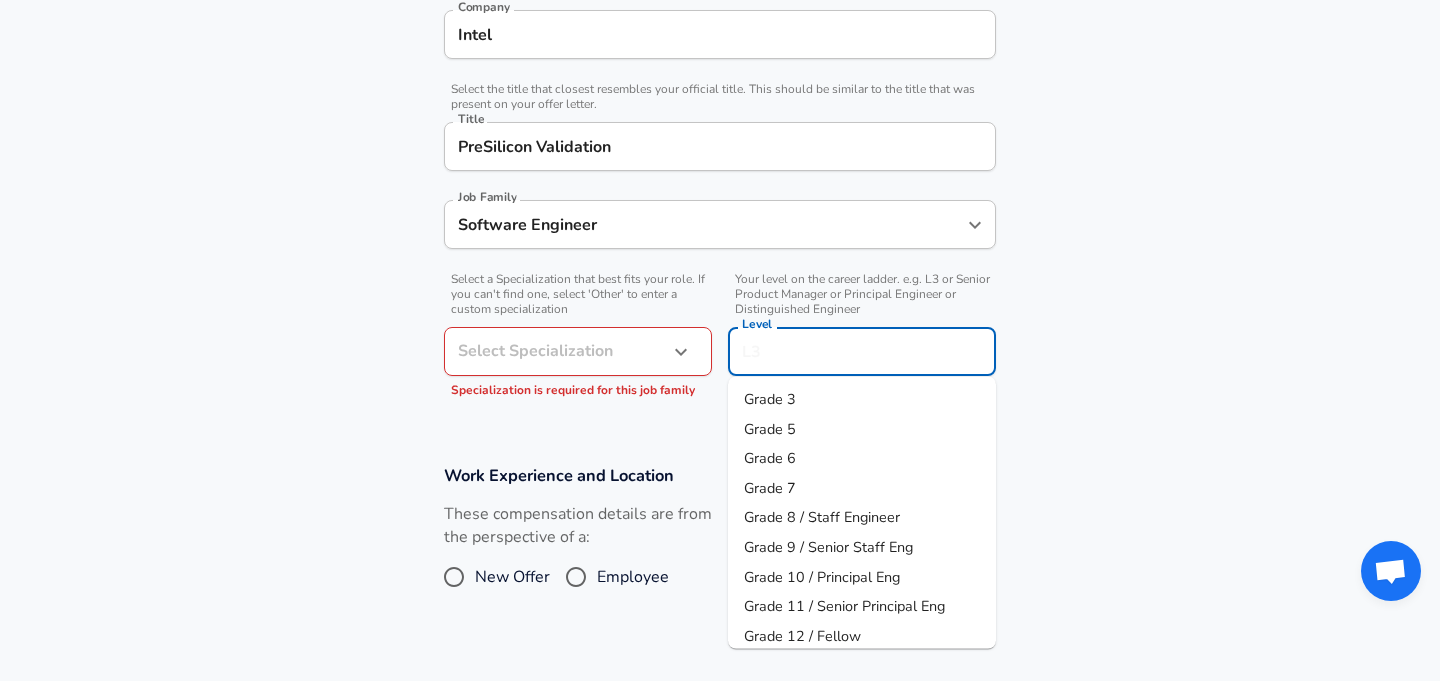 scroll, scrollTop: 473, scrollLeft: 0, axis: vertical 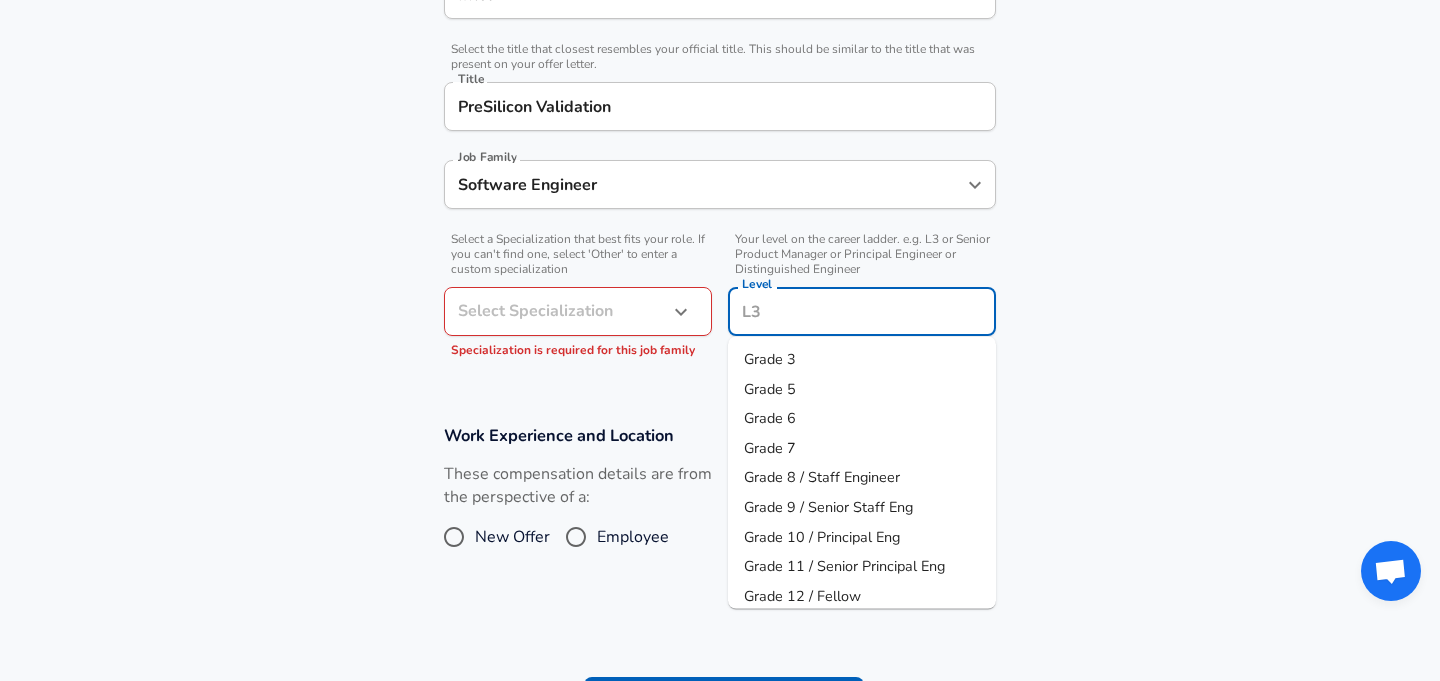 click on "Level" at bounding box center (862, 311) 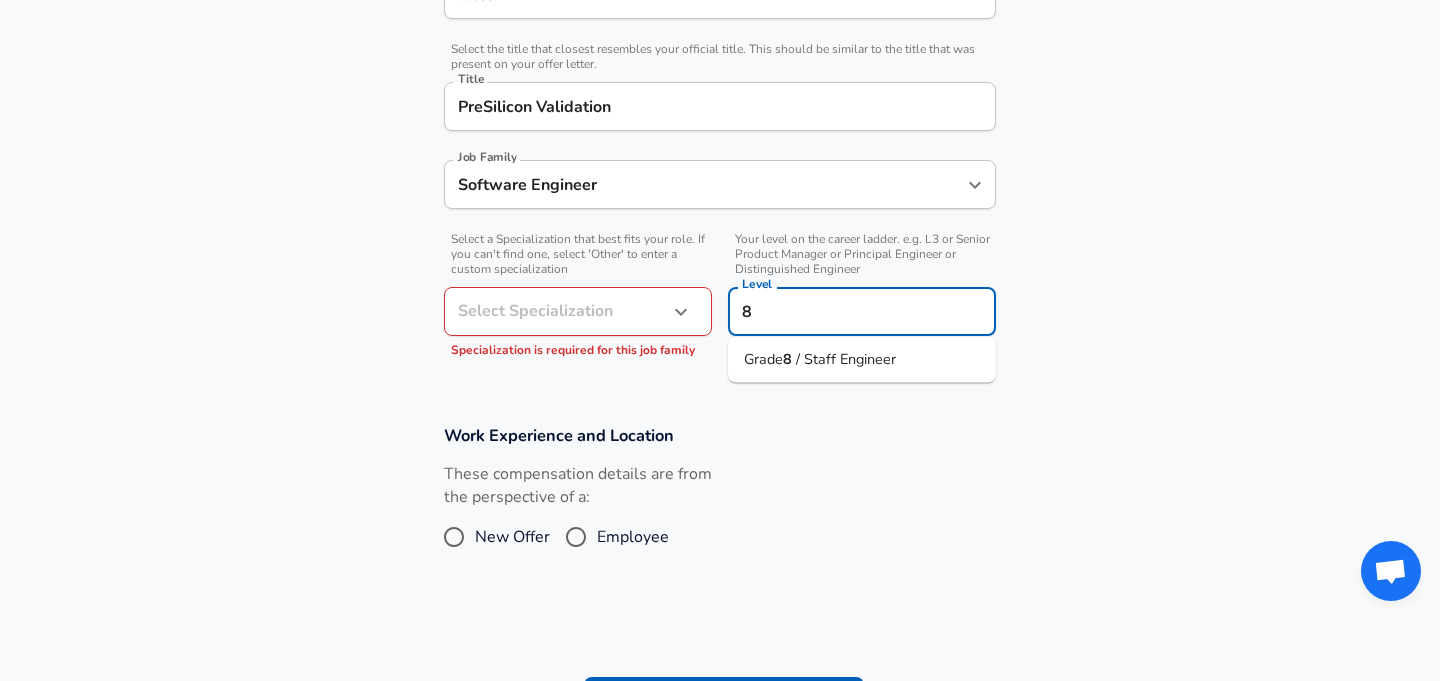 click on "/ Staff Engineer" at bounding box center [846, 359] 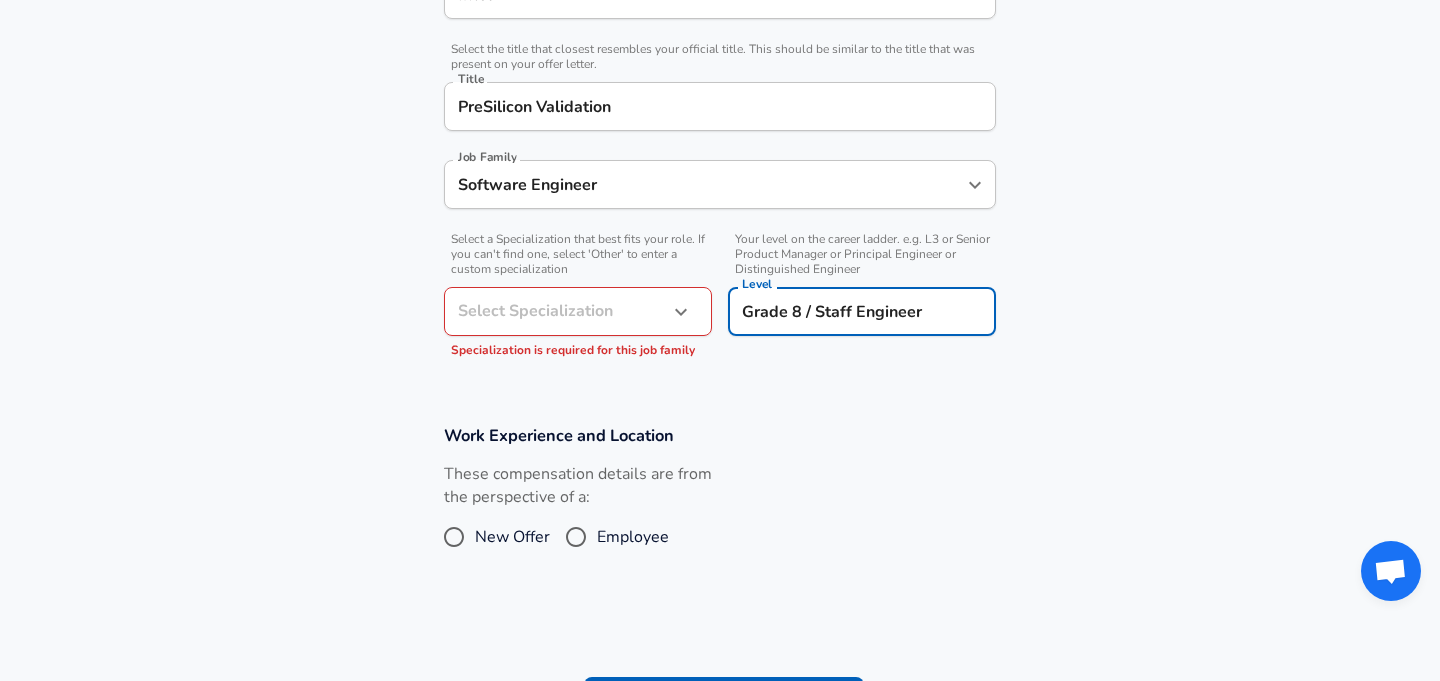 type on "Grade 8 / Staff Engineer" 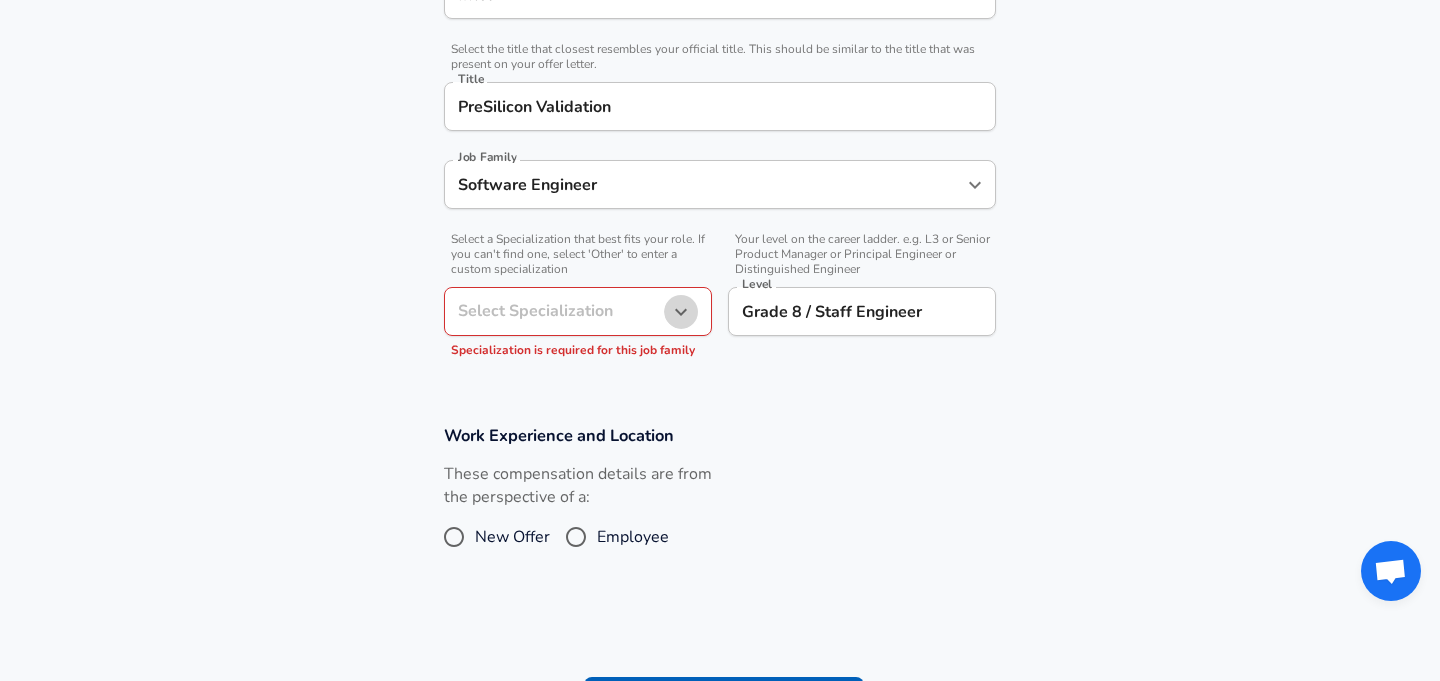 click 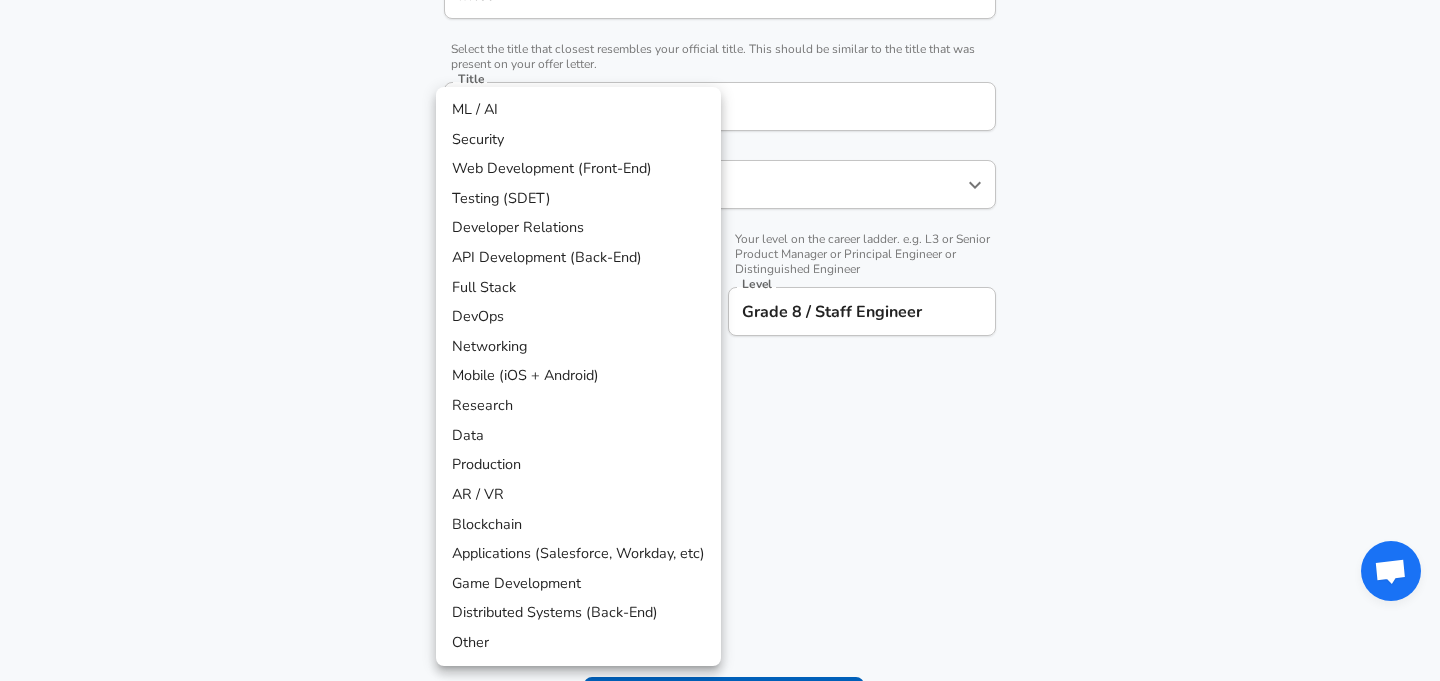 type 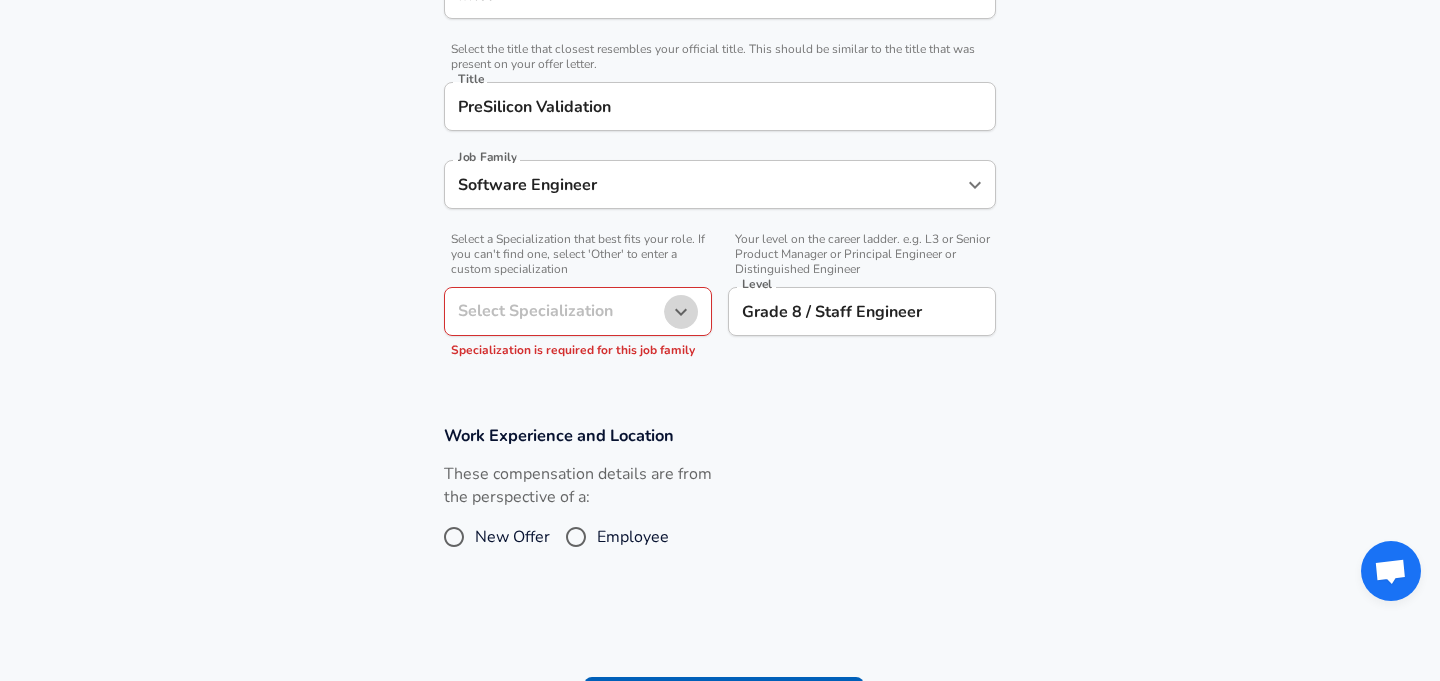 type 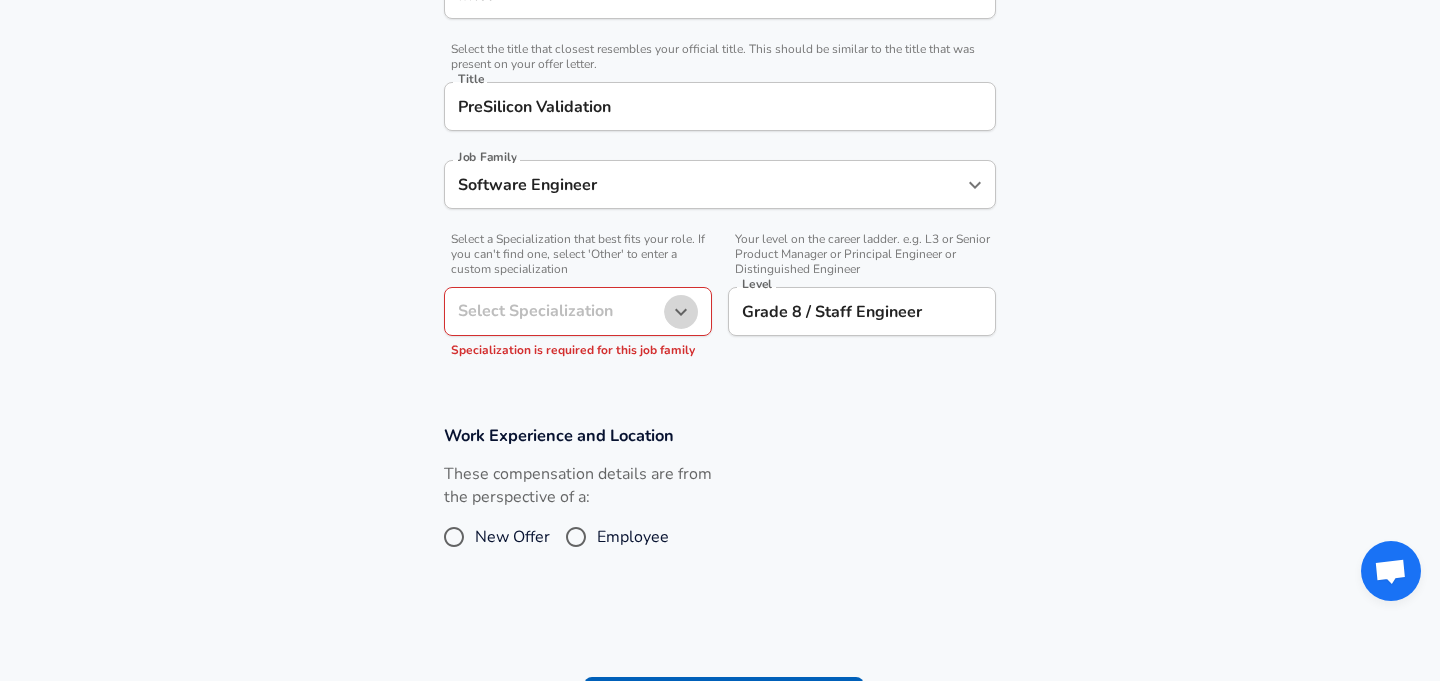 click 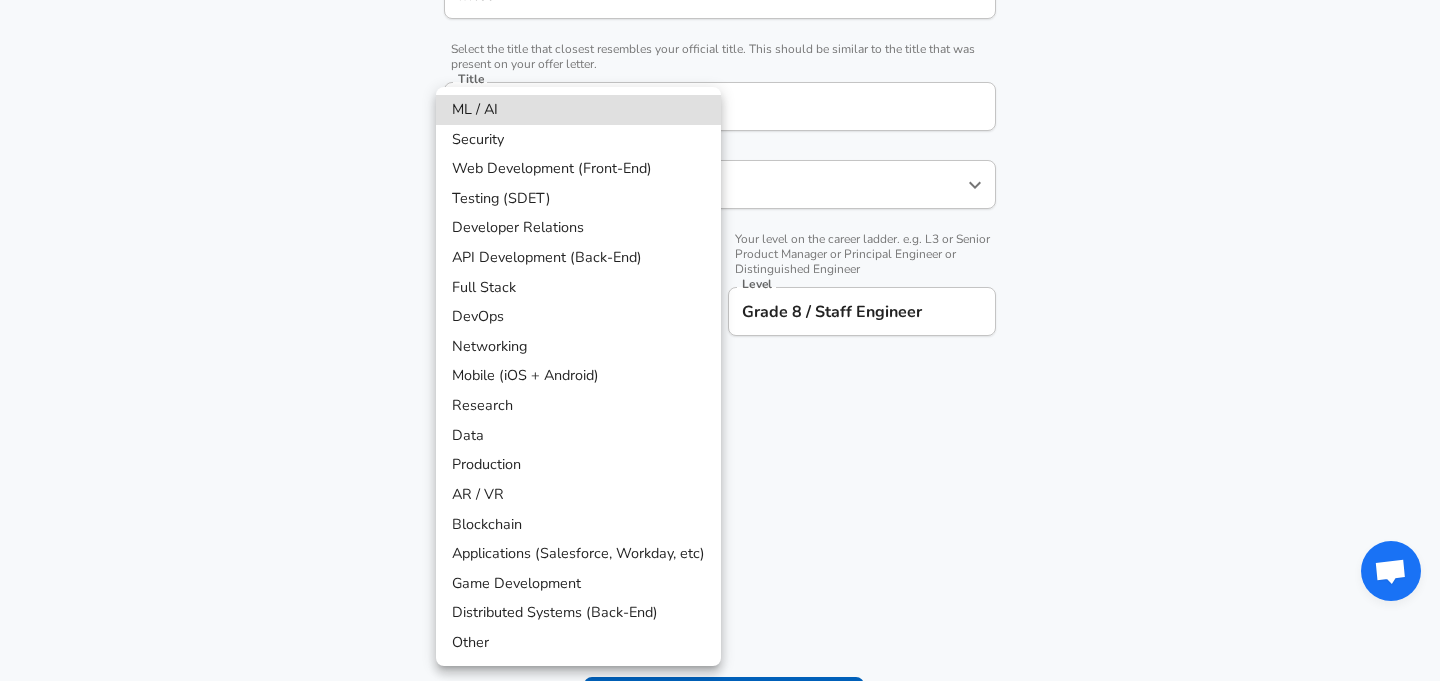 type 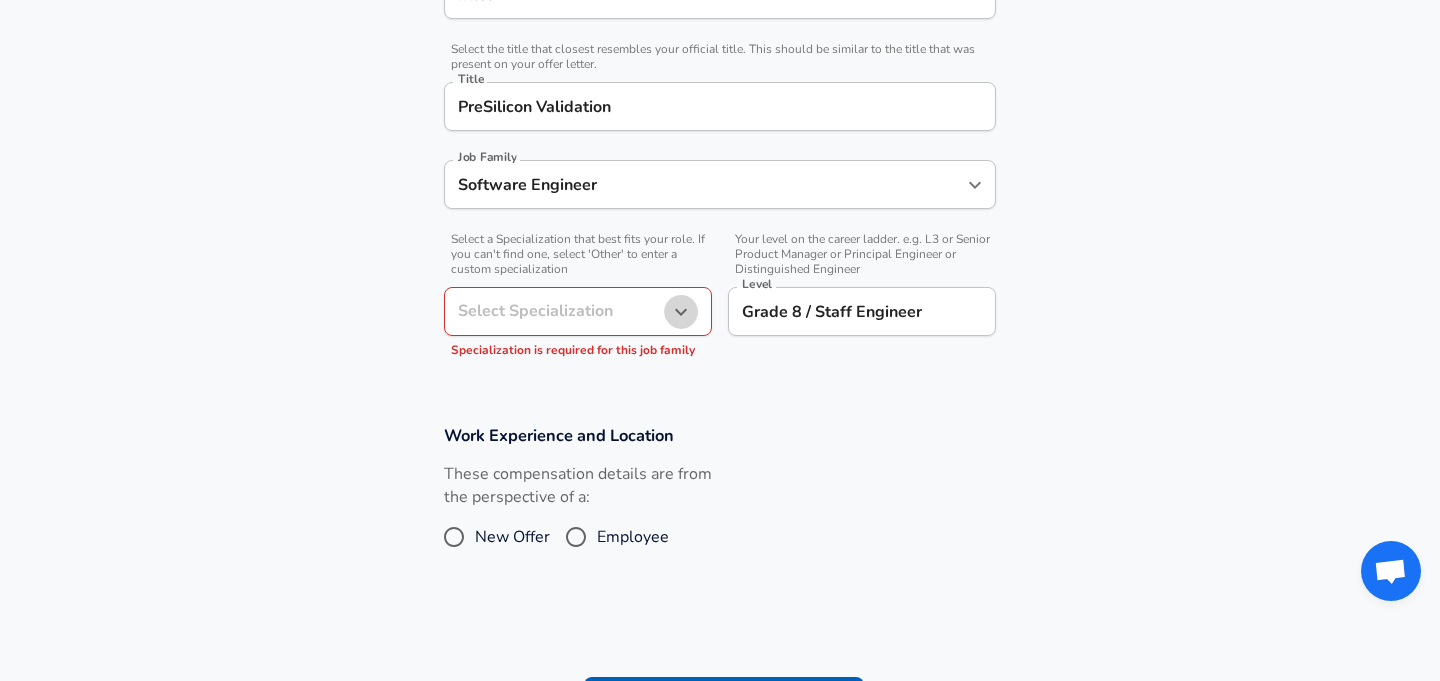 click on "Software Engineer Job Family" at bounding box center [720, 184] 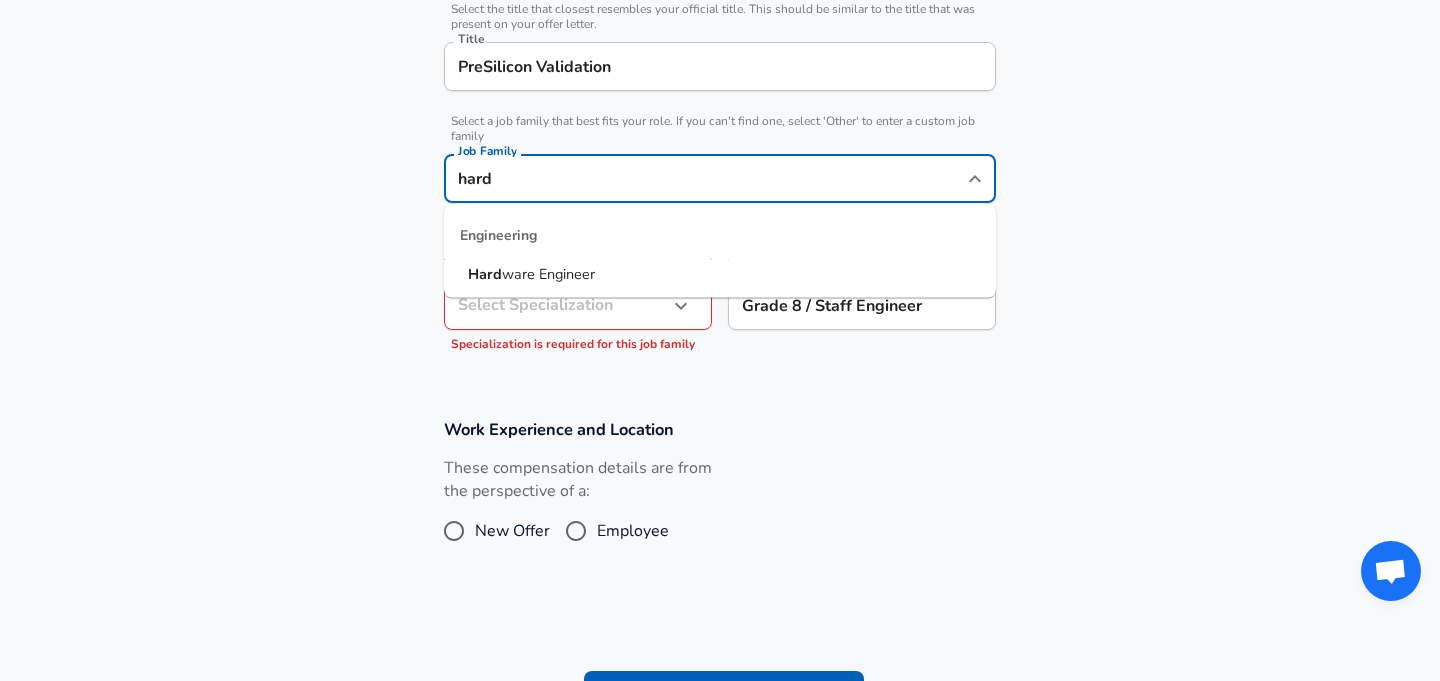 click on "ware Engineer" at bounding box center (548, 274) 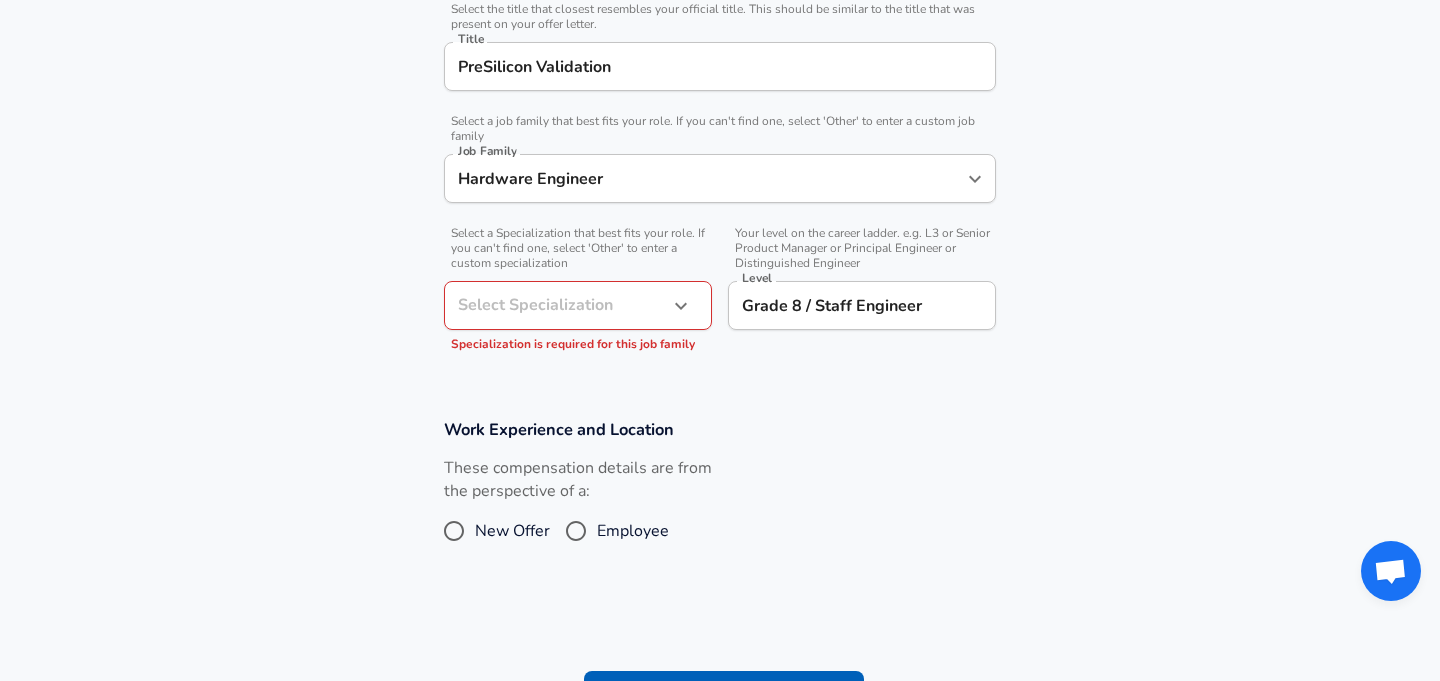 click on "Select a Specialization that best fits your role. If you can't find one, select 'Other' to enter a custom specialization" at bounding box center [578, 248] 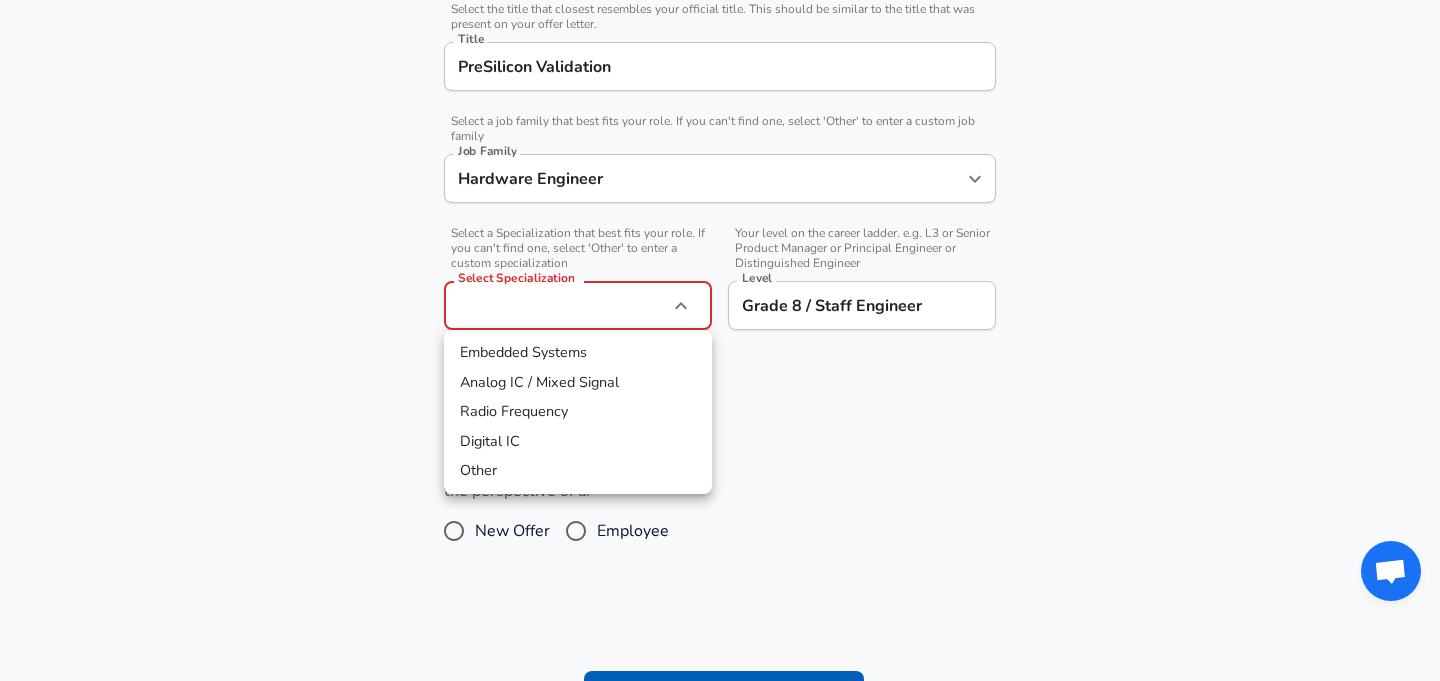 click at bounding box center [720, 340] 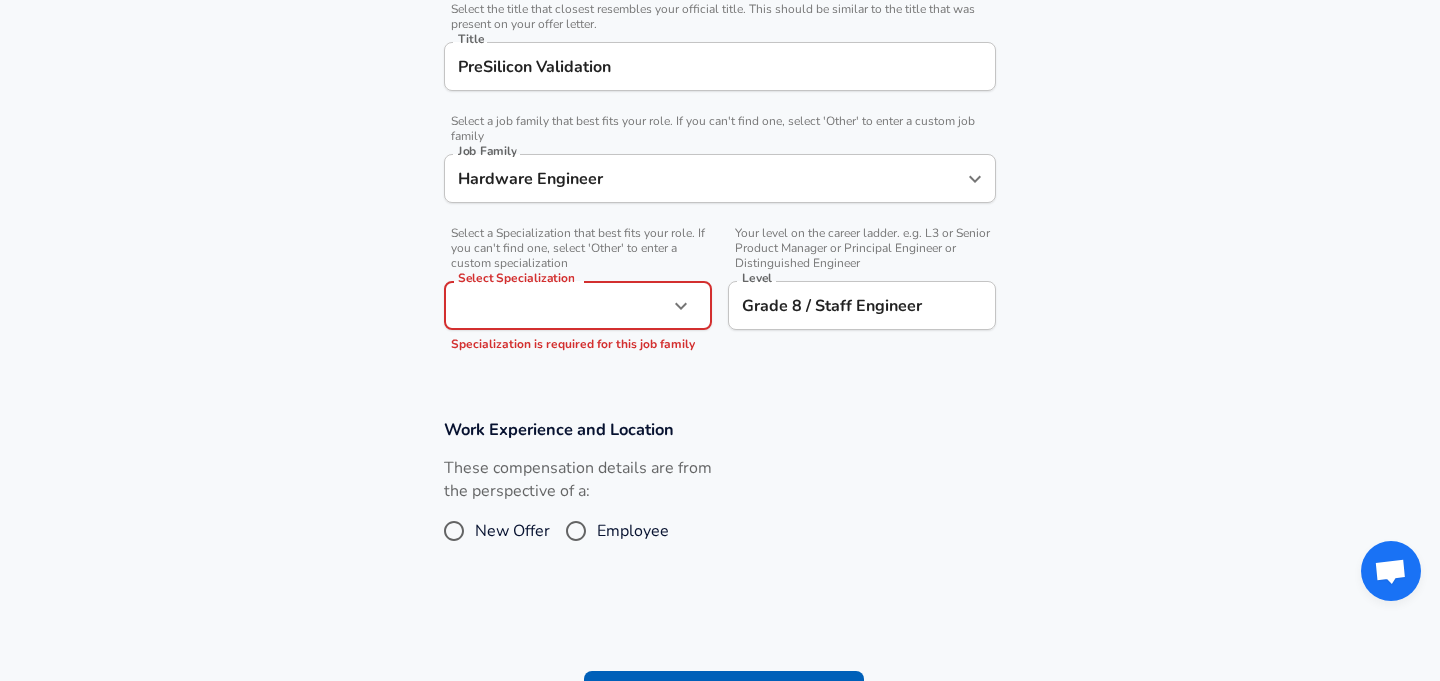 click on "Hardware Engineer" at bounding box center [705, 178] 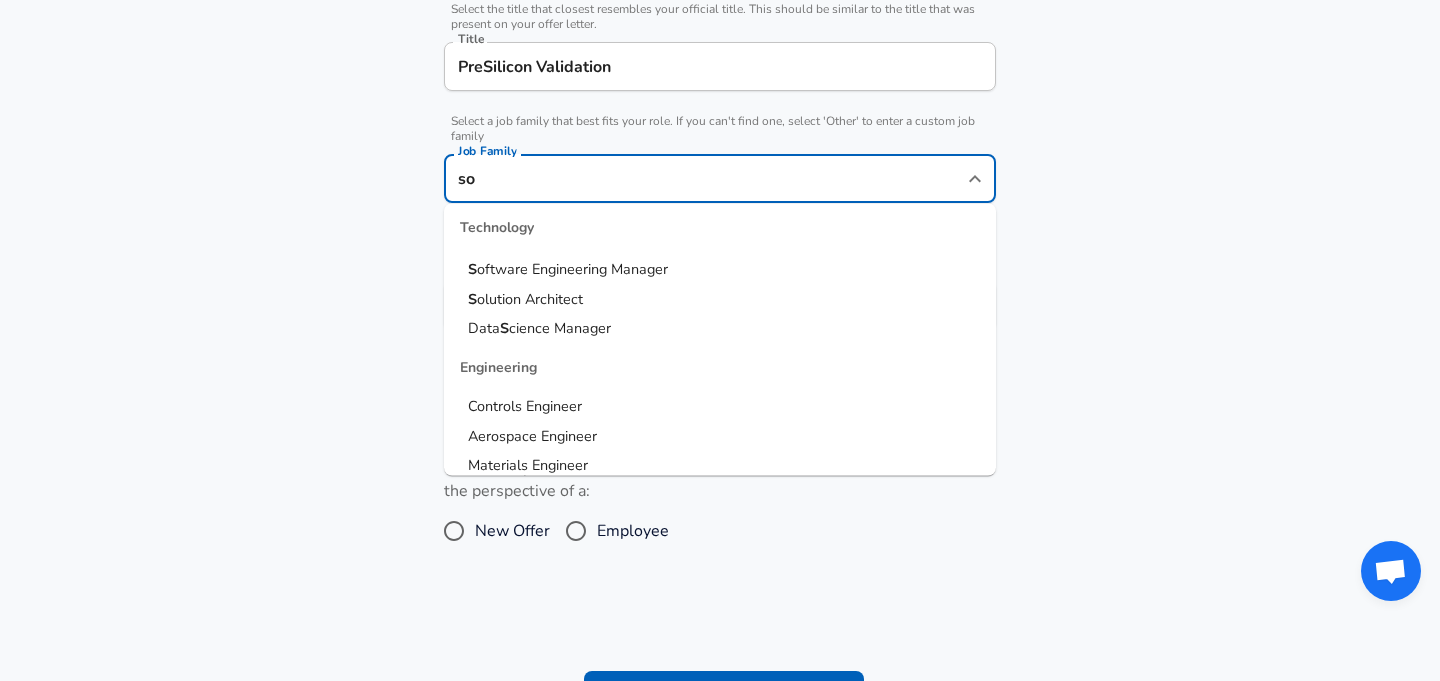 scroll, scrollTop: 0, scrollLeft: 0, axis: both 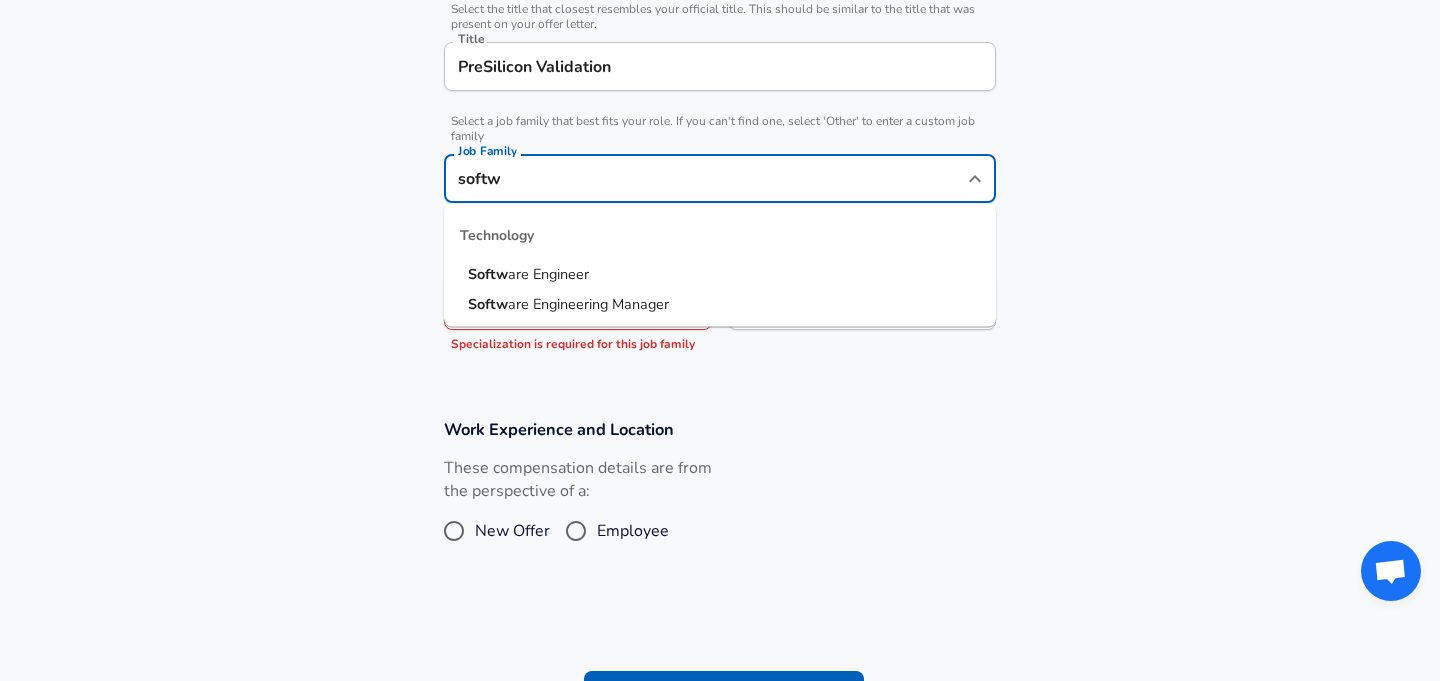 click on "Softw are Engineer" at bounding box center (720, 275) 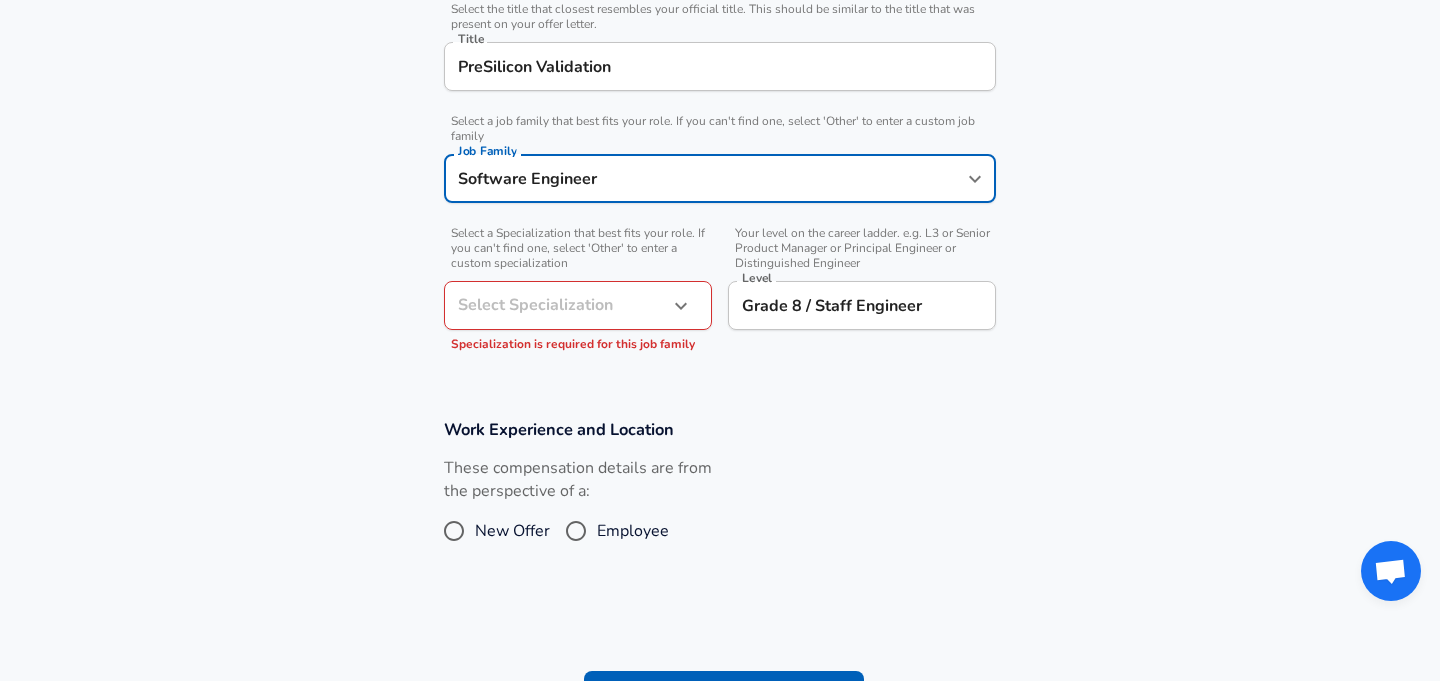 type on "Software Engineer" 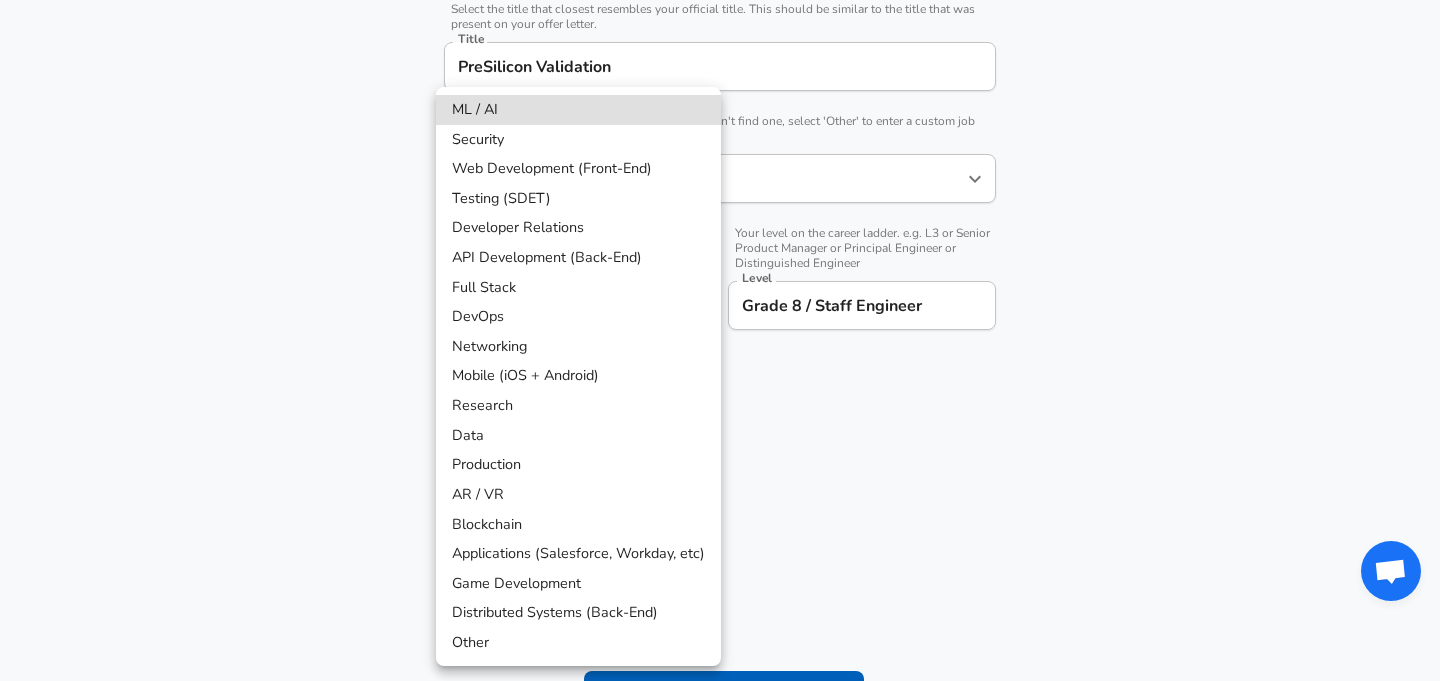 click on "Restart Add Your Salary Upload your offer letter   to verify your submission Enhance Privacy and Anonymity No Automatically hides specific fields until there are enough submissions to safely display the full details.   More Details Based on your submission and the data points that we have already collected, we will automatically hide and anonymize specific fields if there aren't enough data points to remain sufficiently anonymous. Company & Title Information   Enter the company you received your offer from Company Intel Company   Select the title that closest resembles your official title. This should be similar to the title that was present on your offer letter. Title PreSilicon Validation Title   Select a job family that best fits your role. If you can't find one, select 'Other' to enter a custom job family Job Family Software Engineer Job Family   Select a Specialization that best fits your role. If you can't find one, select 'Other' to enter a custom specialization Select Specialization ​   Level Level" at bounding box center (720, -173) 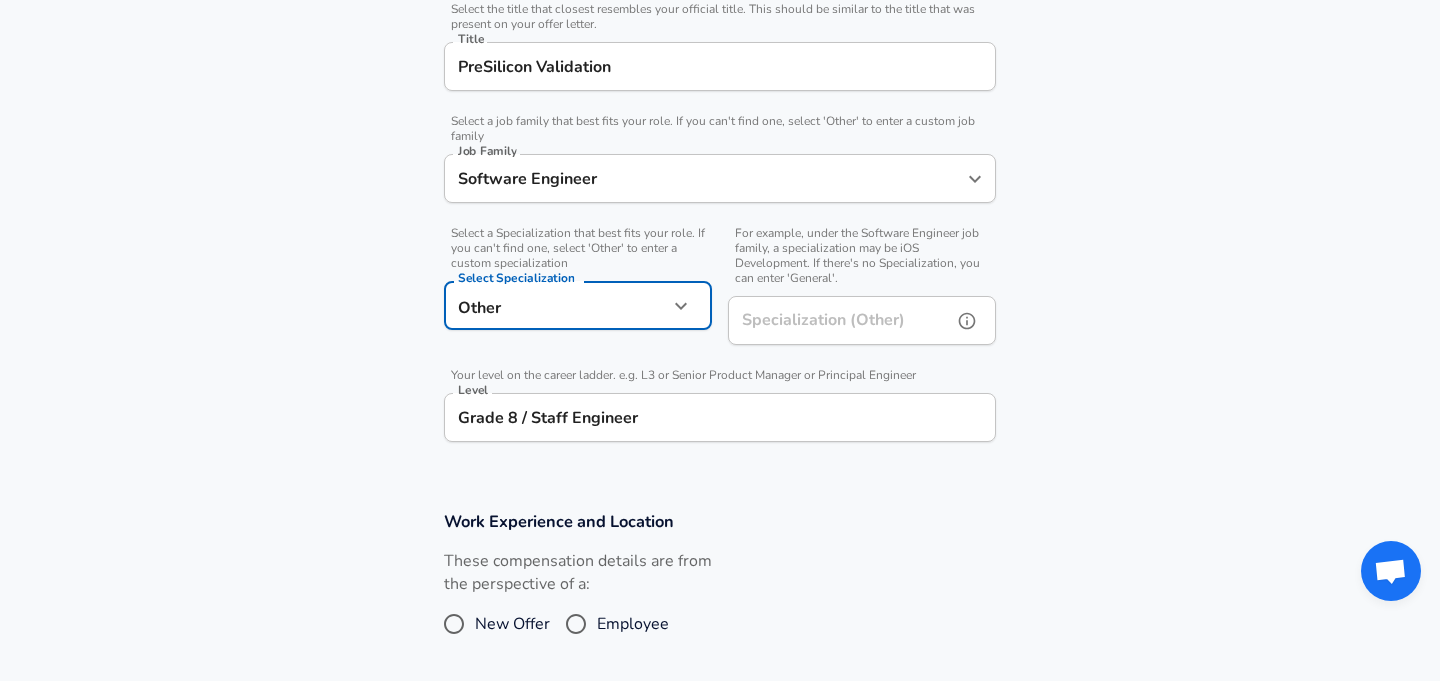 click on "Specialization (Other)" at bounding box center (836, 320) 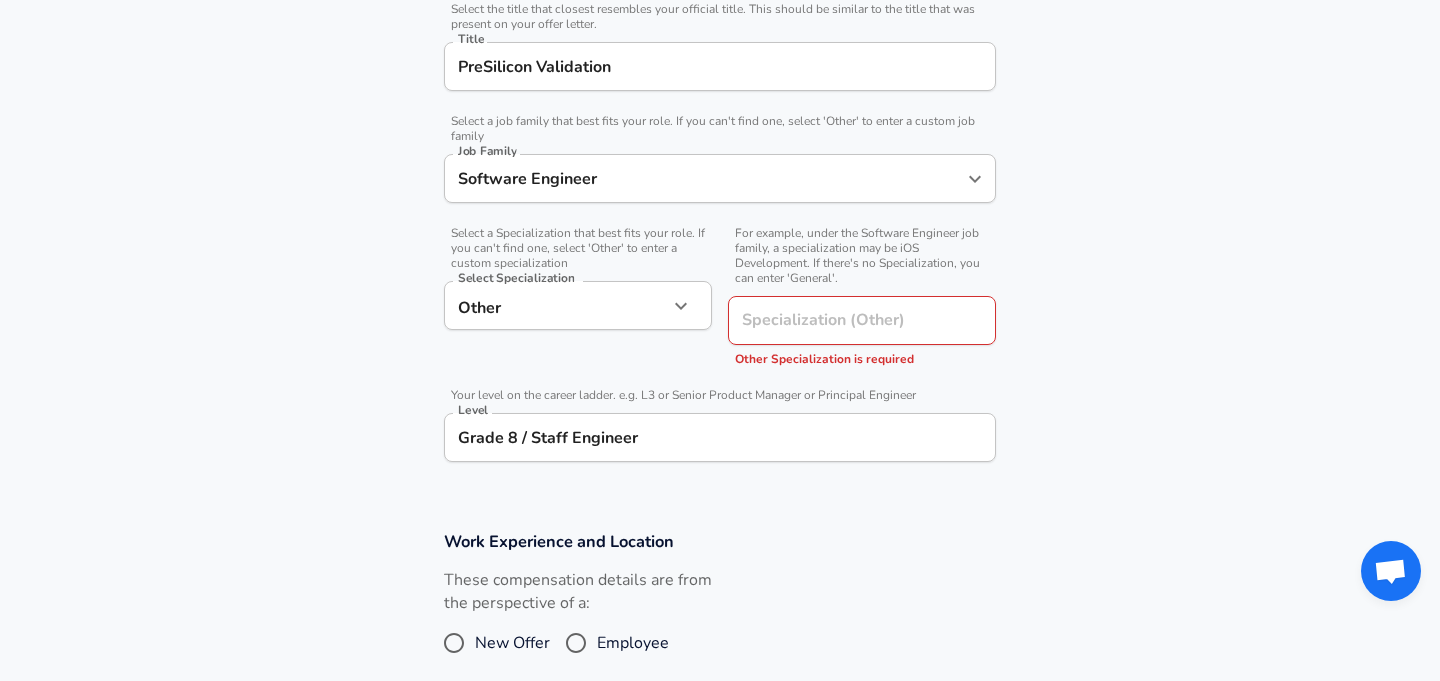click on "For example, under the Software Engineer job family, a specialization may be iOS Development. If there's no Specialization, you can enter 'General'." at bounding box center (862, 256) 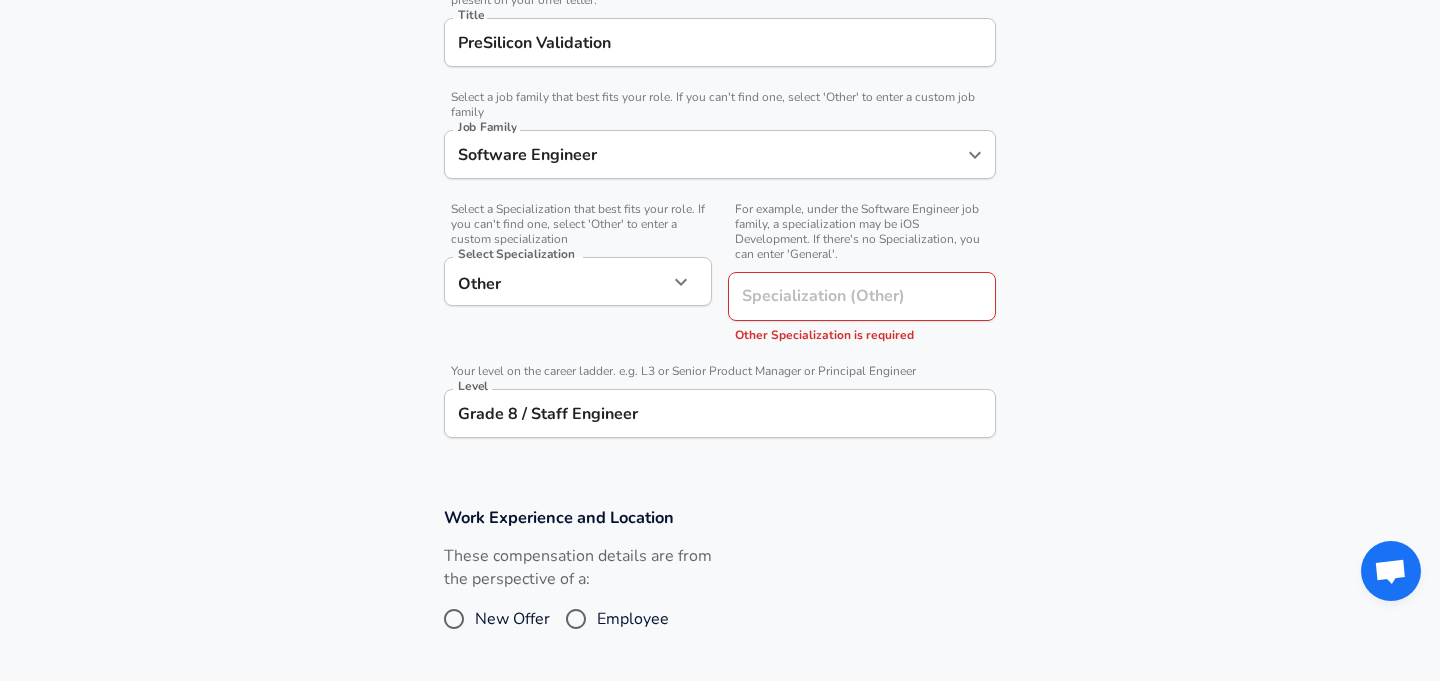 scroll, scrollTop: 538, scrollLeft: 0, axis: vertical 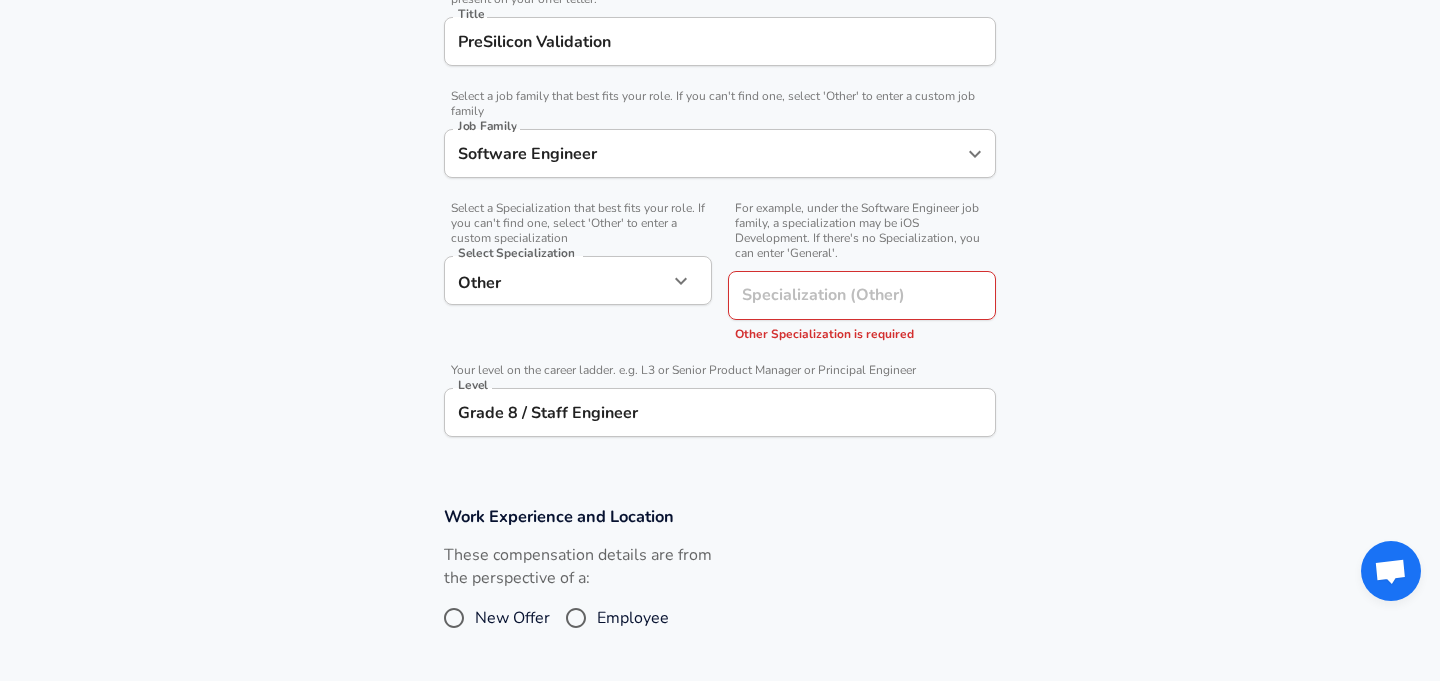 click on "Restart Add Your Salary Upload your offer letter   to verify your submission Enhance Privacy and Anonymity No Automatically hides specific fields until there are enough submissions to safely display the full details.   More Details Based on your submission and the data points that we have already collected, we will automatically hide and anonymize specific fields if there aren't enough data points to remain sufficiently anonymous. Company & Title Information   Enter the company you received your offer from Company Intel Company   Select the title that closest resembles your official title. This should be similar to the title that was present on your offer letter. Title PreSilicon Validation Title   Select a job family that best fits your role. If you can't find one, select 'Other' to enter a custom job family Job Family Software Engineer Job Family   Select a Specialization that best fits your role. If you can't find one, select 'Other' to enter a custom specialization Select Specialization Other Other" at bounding box center (720, -198) 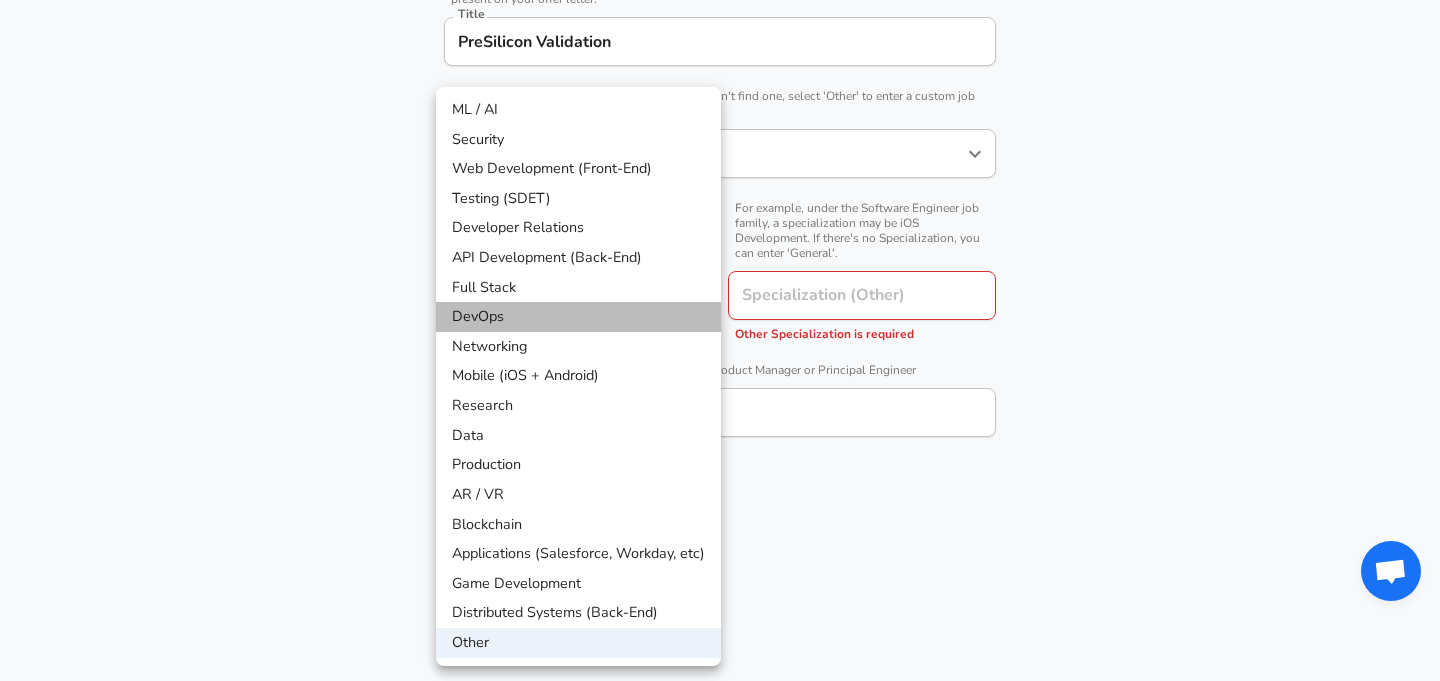 click on "DevOps" at bounding box center (578, 317) 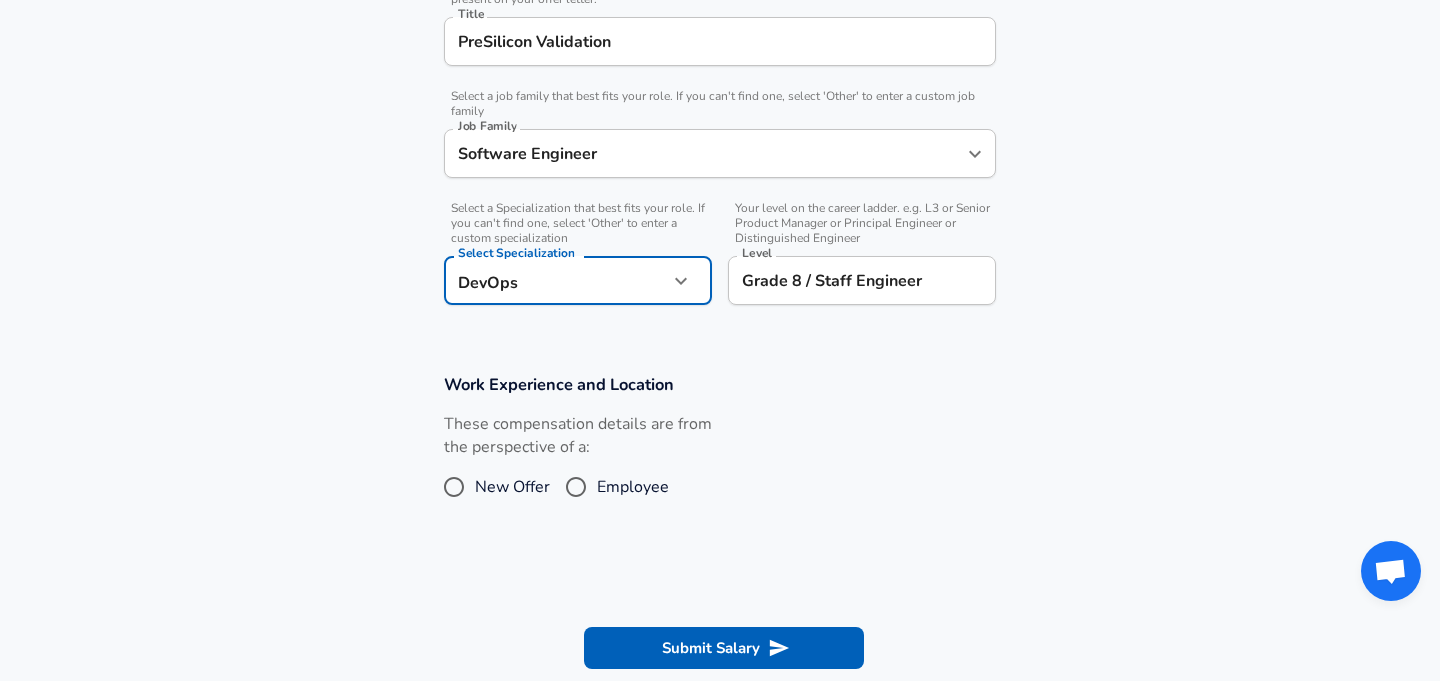 click on "Grade 8 / Staff Engineer" at bounding box center (862, 280) 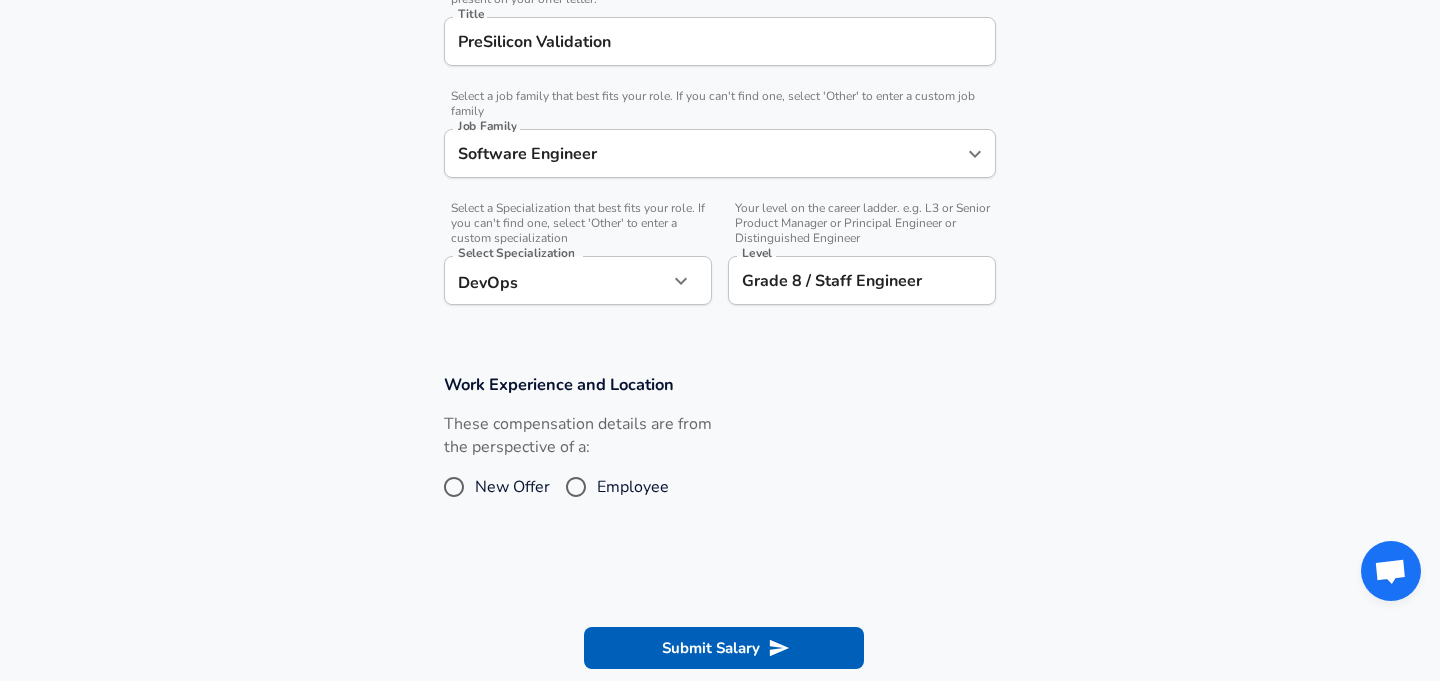 click on "Work Experience and Location These compensation details are from the perspective of a: New Offer Employee" at bounding box center [720, 450] 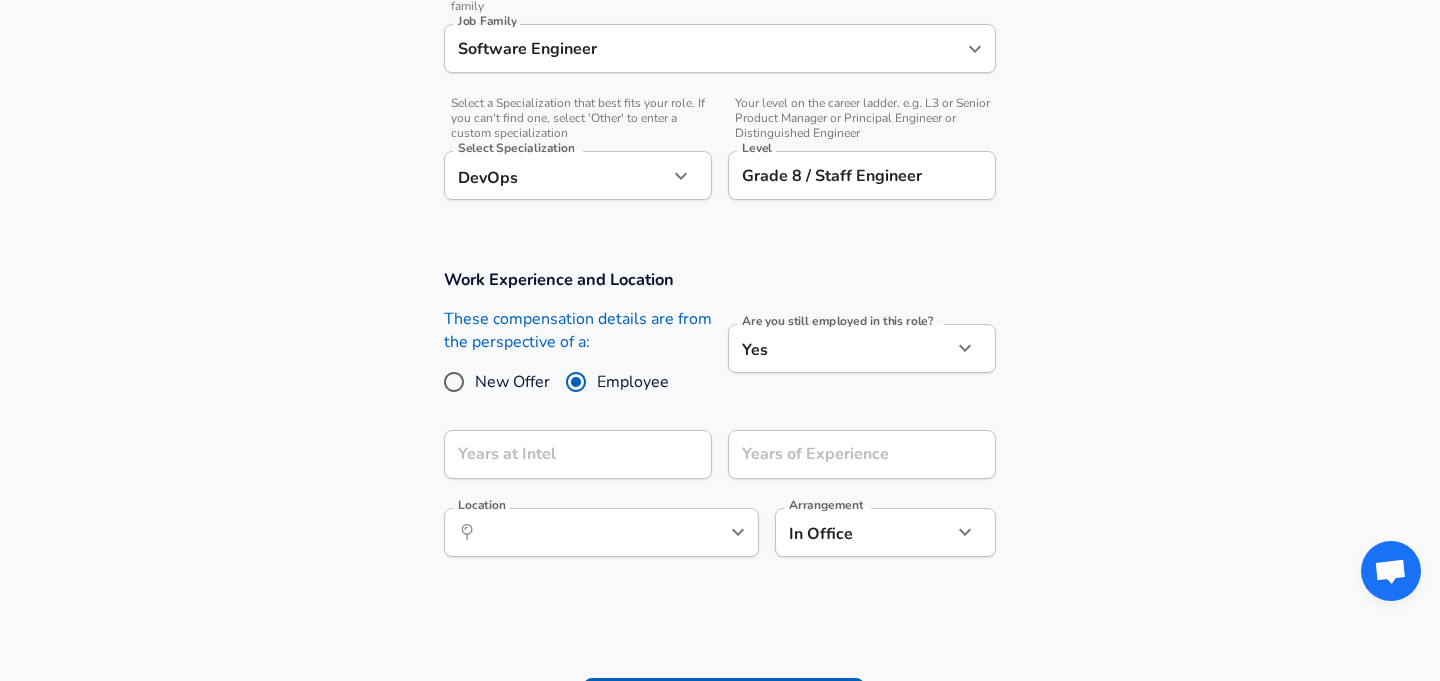 scroll, scrollTop: 645, scrollLeft: 0, axis: vertical 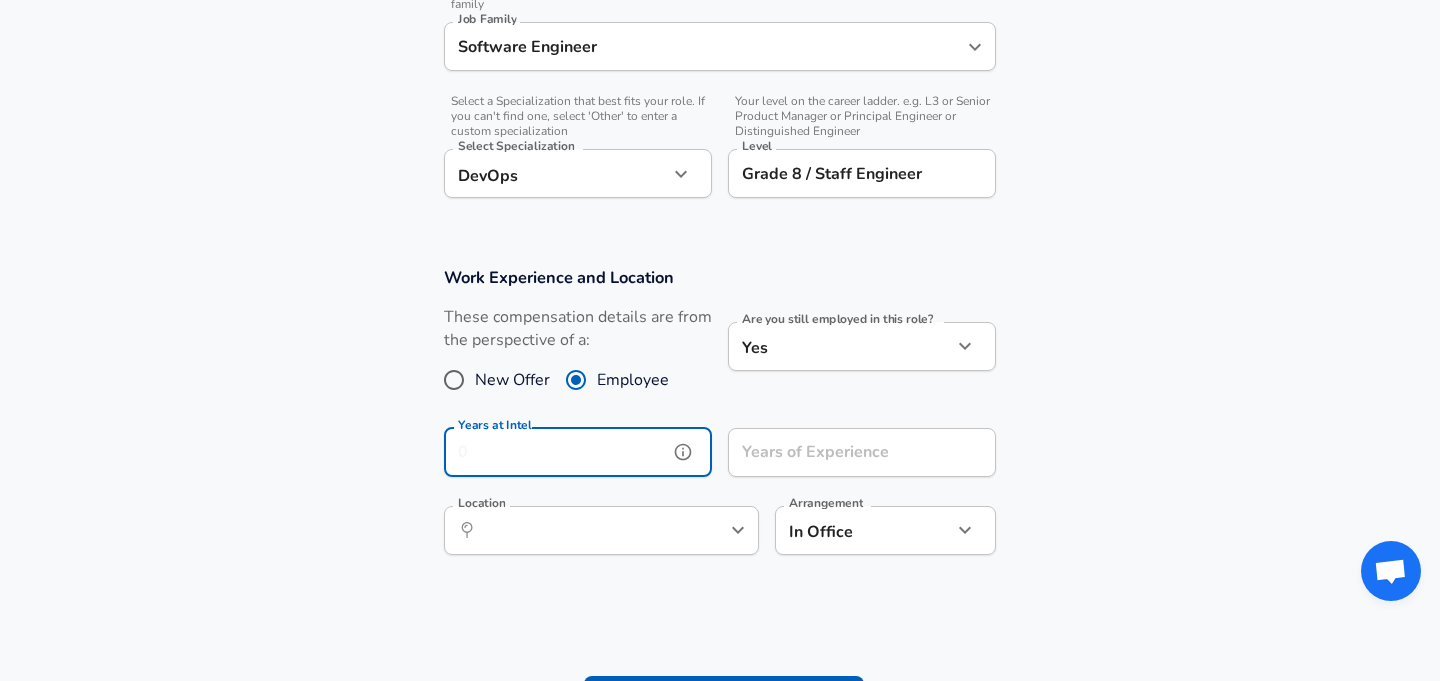 click on "Years at Intel" at bounding box center [556, 452] 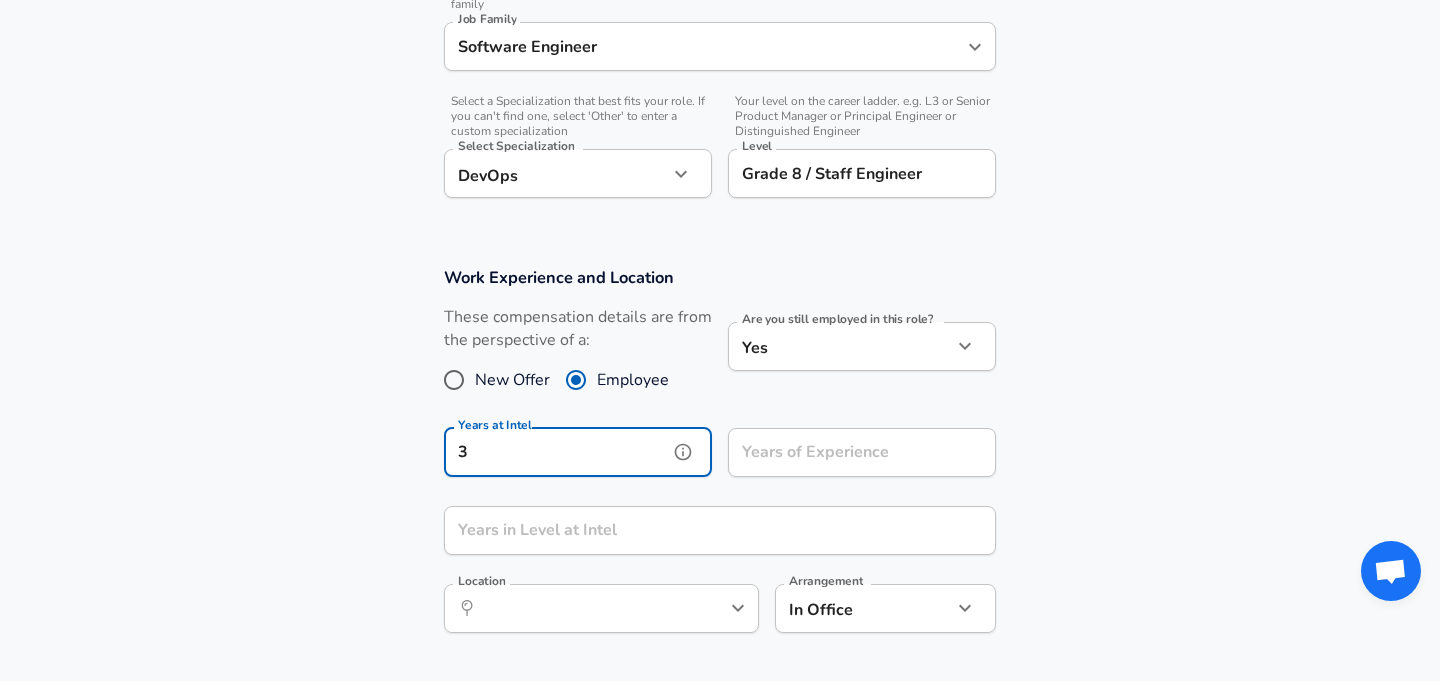 type on "3" 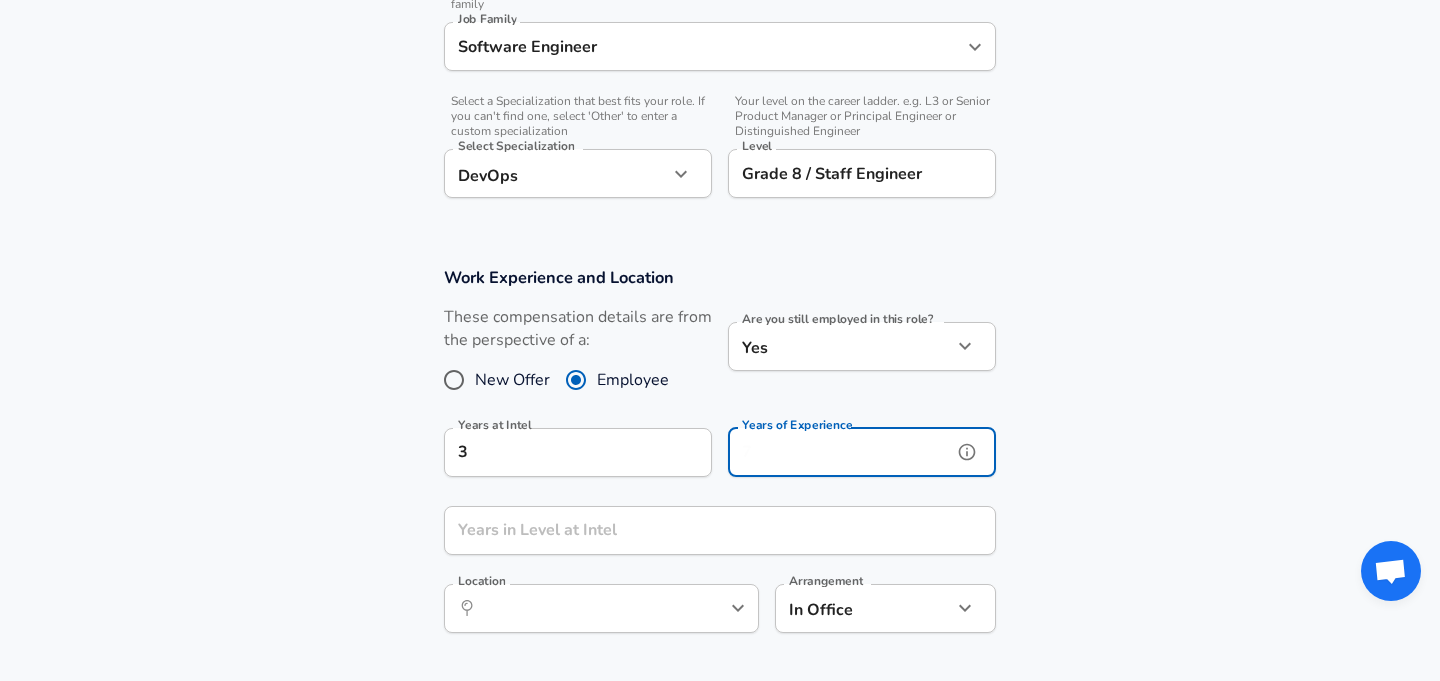click on "Years of Experience" at bounding box center [840, 452] 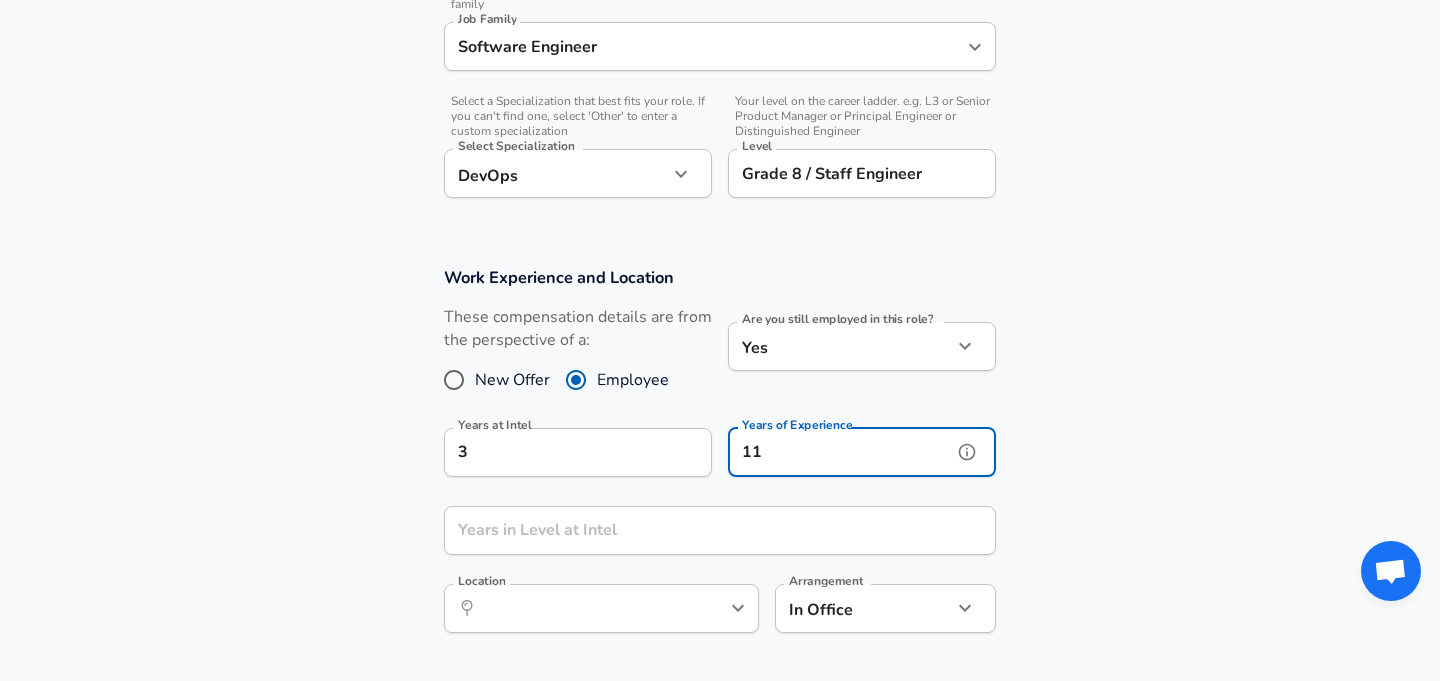type on "11" 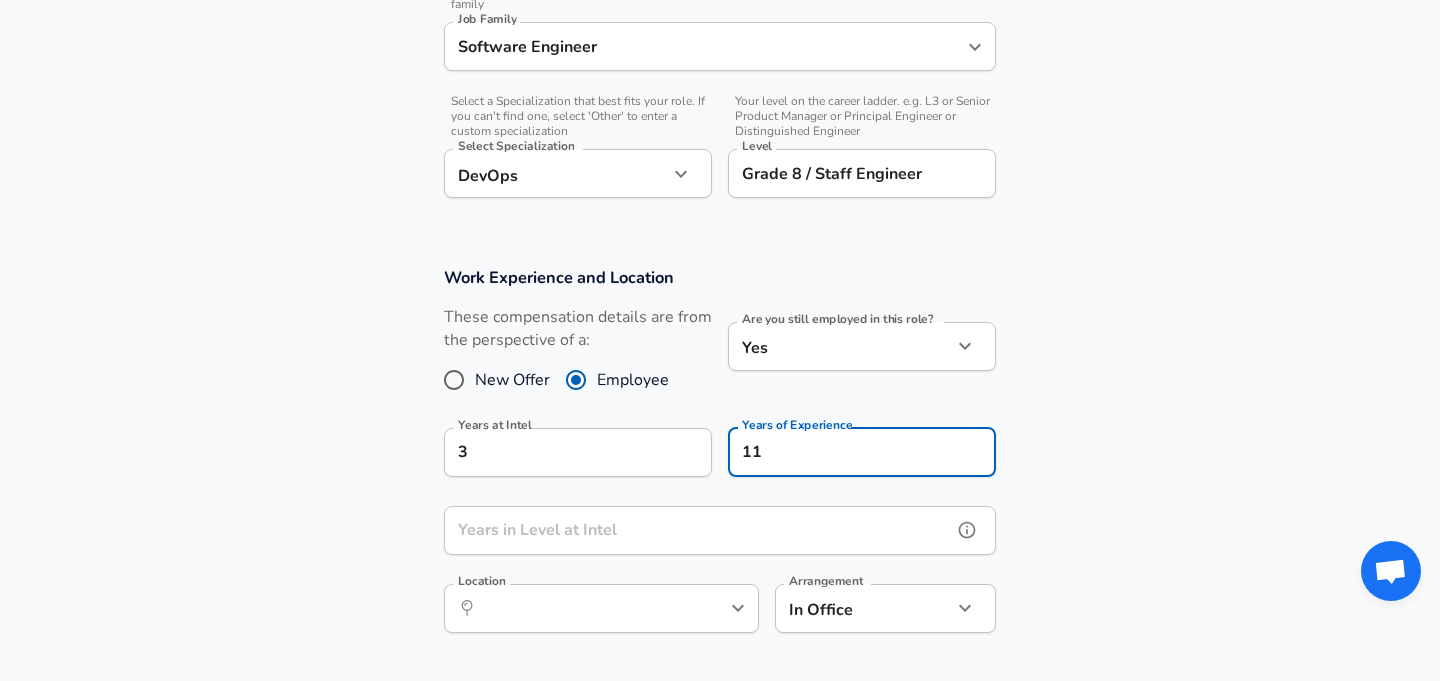 click on "Years in Level at Intel" at bounding box center [698, 530] 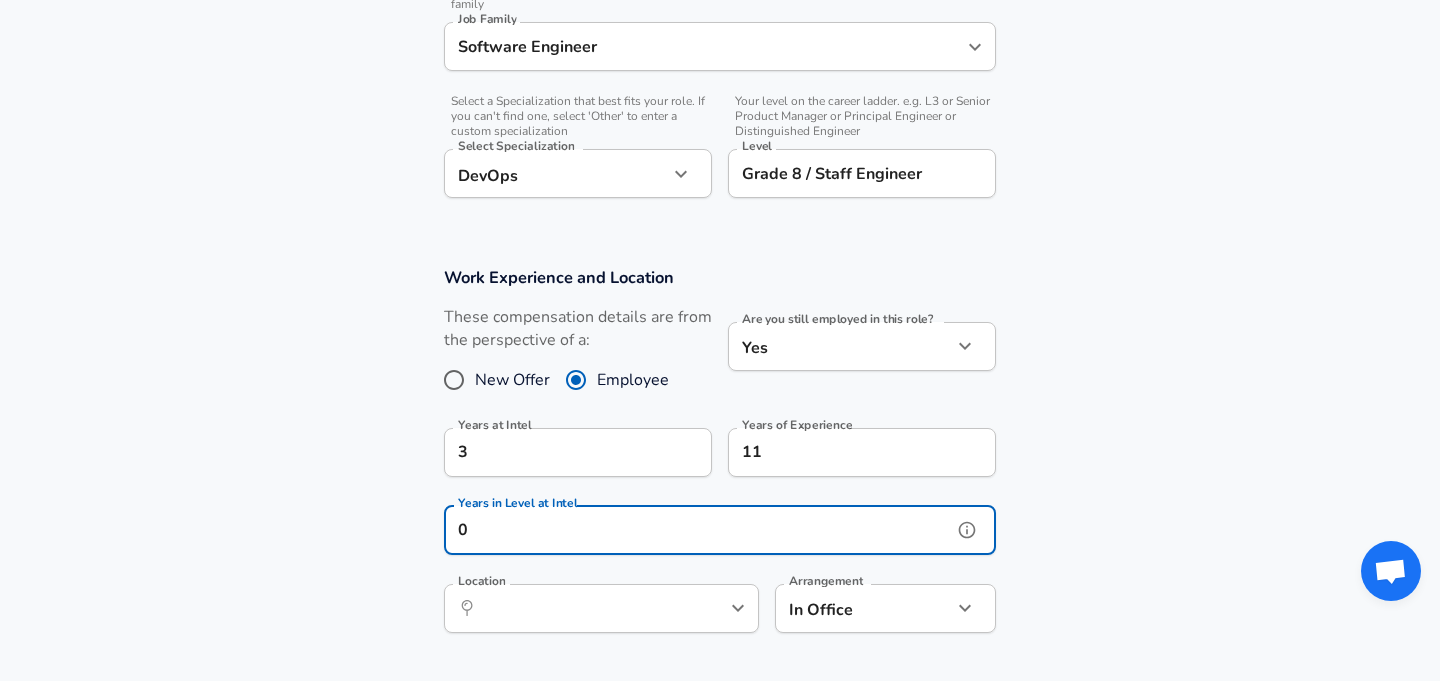type on "0" 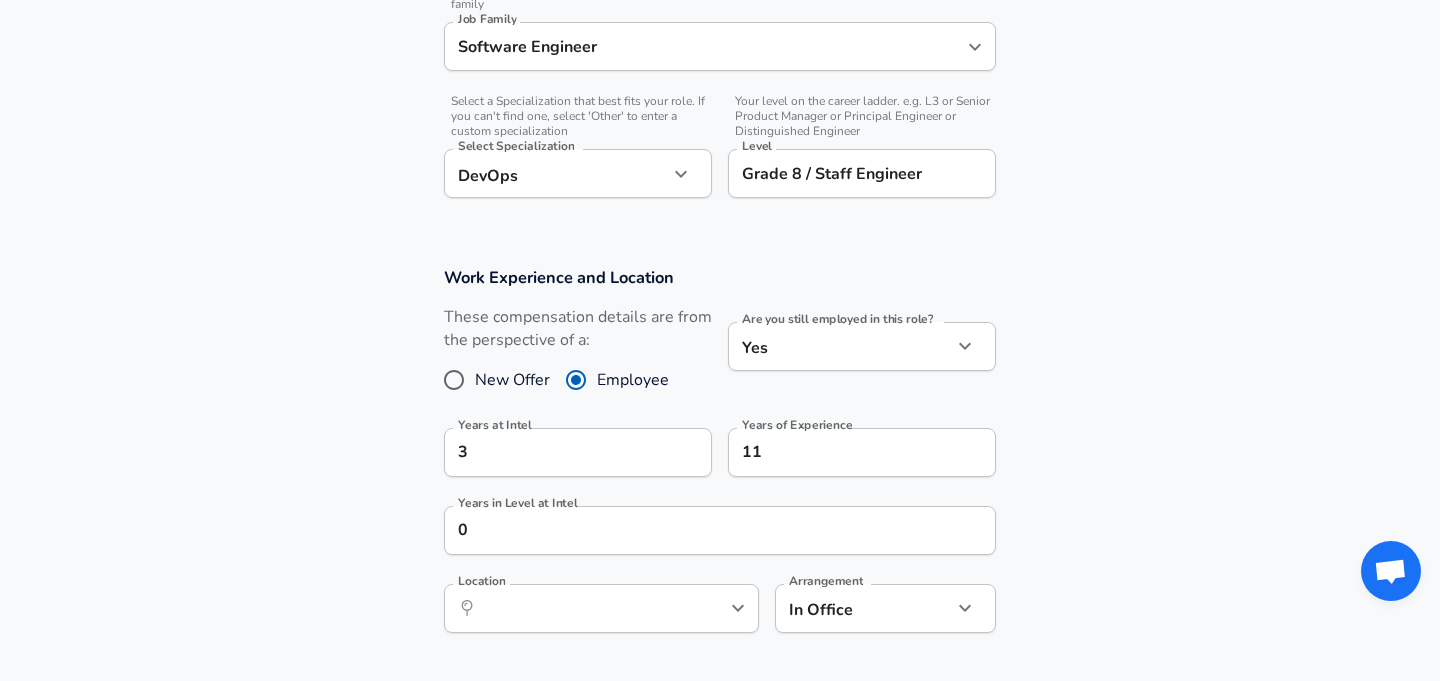 click on "Work Experience and Location These compensation details are from the perspective of a: New Offer Employee Are you still employed in this role? Yes yes Are you still employed in this role? Years at Intel 3 Years at Intel Years of Experience 11 Years of Experience Years in Level at Intel 0 Years in Level at Intel Location ​ Location Arrangement In Office office Arrangement" at bounding box center [720, 460] 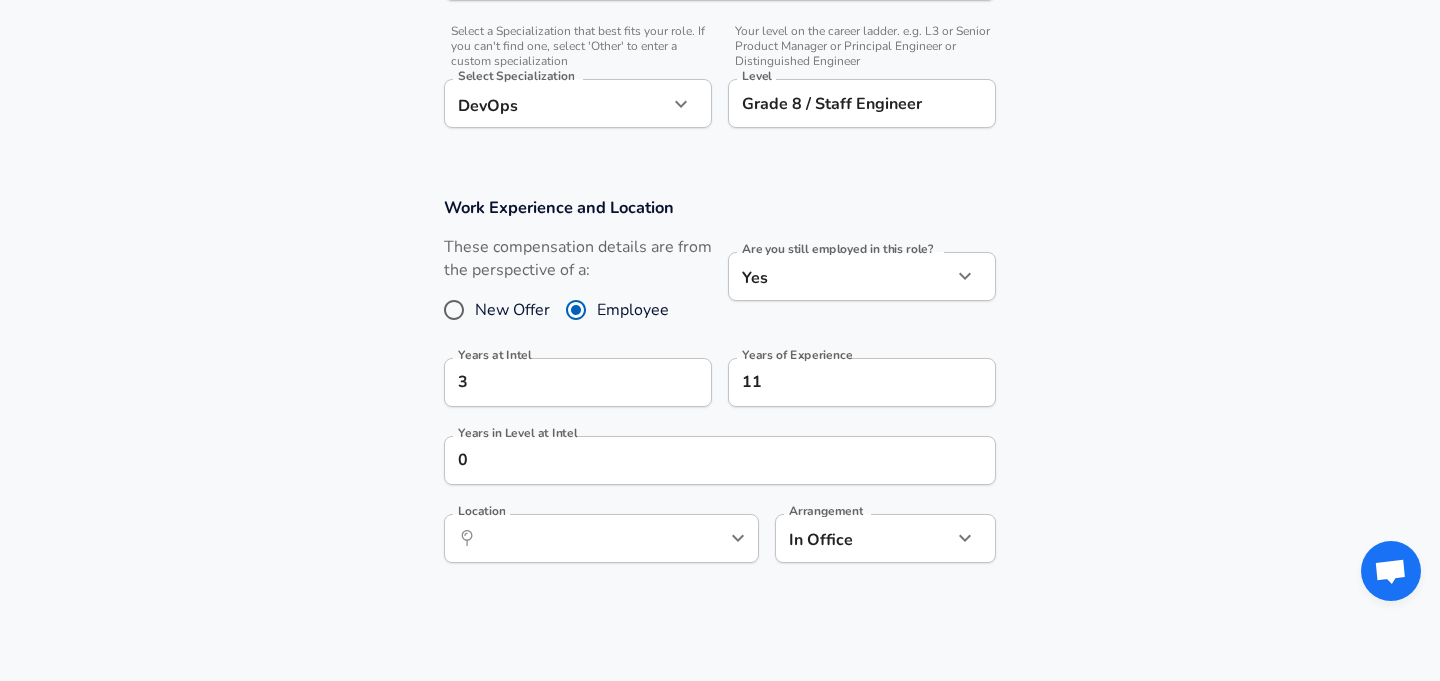 scroll, scrollTop: 717, scrollLeft: 0, axis: vertical 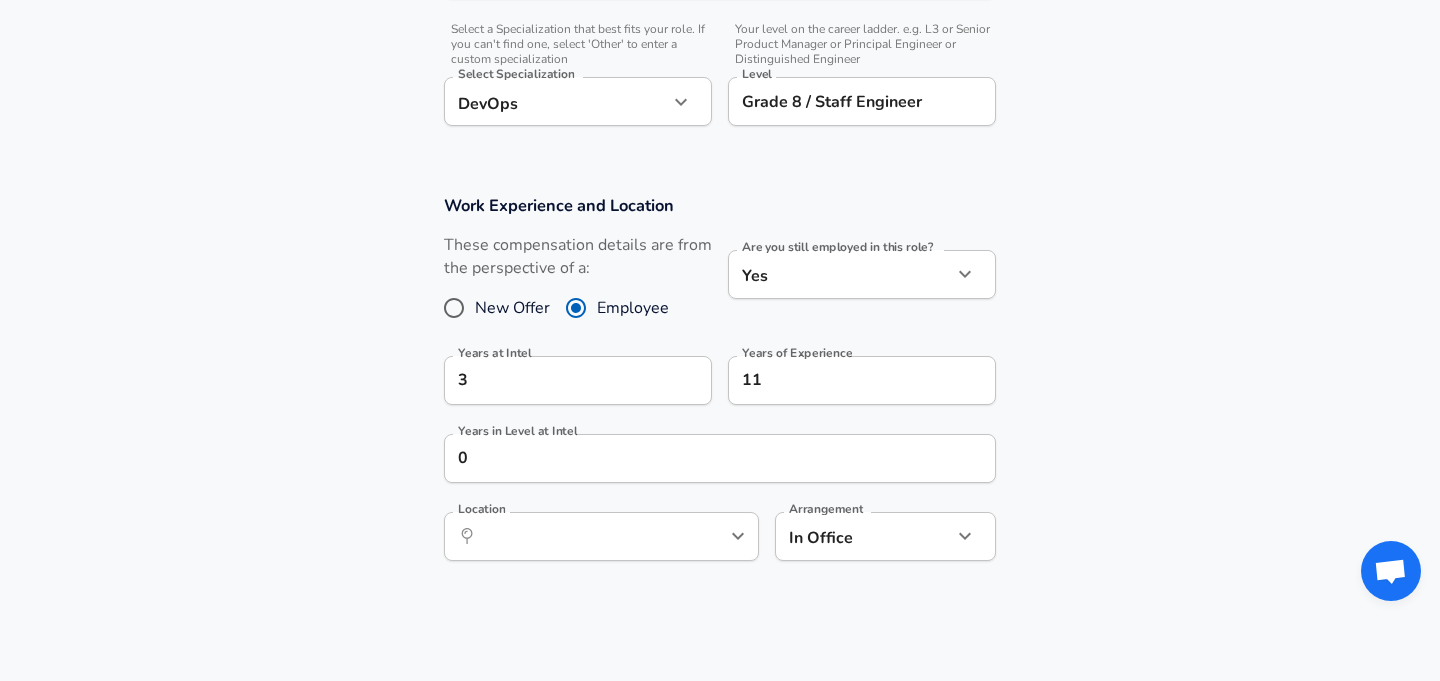 click on "Restart Add Your Salary Upload your offer letter   to verify your submission Enhance Privacy and Anonymity No Automatically hides specific fields until there are enough submissions to safely display the full details.   More Details Based on your submission and the data points that we have already collected, we will automatically hide and anonymize specific fields if there aren't enough data points to remain sufficiently anonymous. Company & Title Information   Enter the company you received your offer from Company Intel Company   Select the title that closest resembles your official title. This should be similar to the title that was present on your offer letter. Title PreSilicon Validation Title   Select a job family that best fits your role. If you can't find one, select 'Other' to enter a custom job family Job Family Software Engineer Job Family   Select a Specialization that best fits your role. If you can't find one, select 'Other' to enter a custom specialization Select Specialization DevOps DevOps   3" at bounding box center [720, -377] 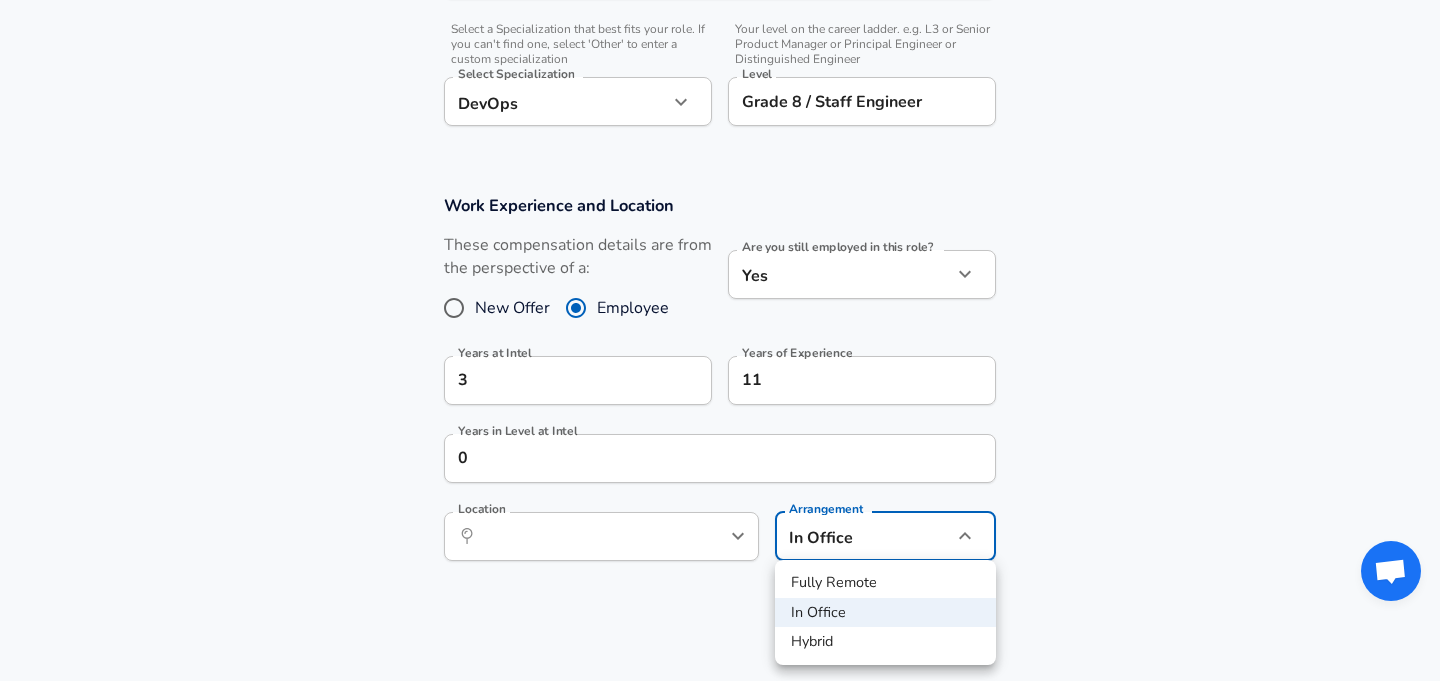 click on "Hybrid" at bounding box center [885, 642] 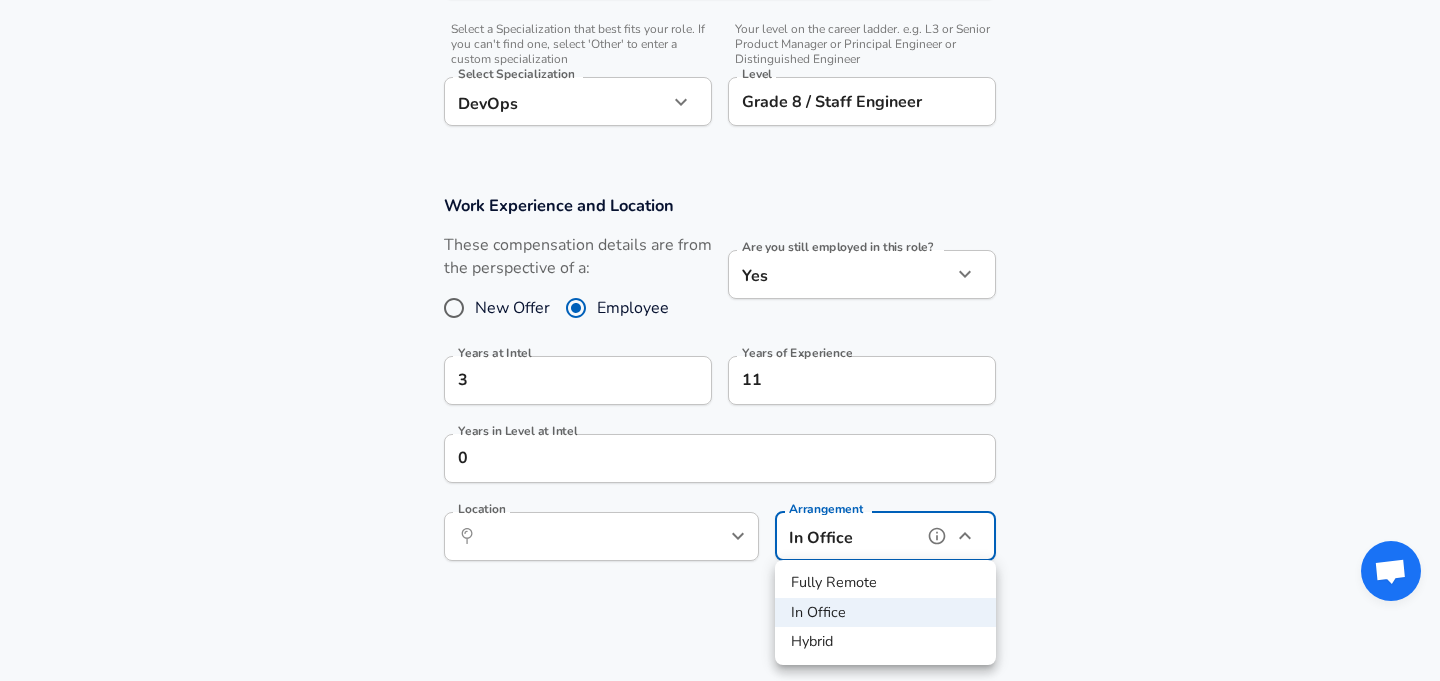 type on "hybrid" 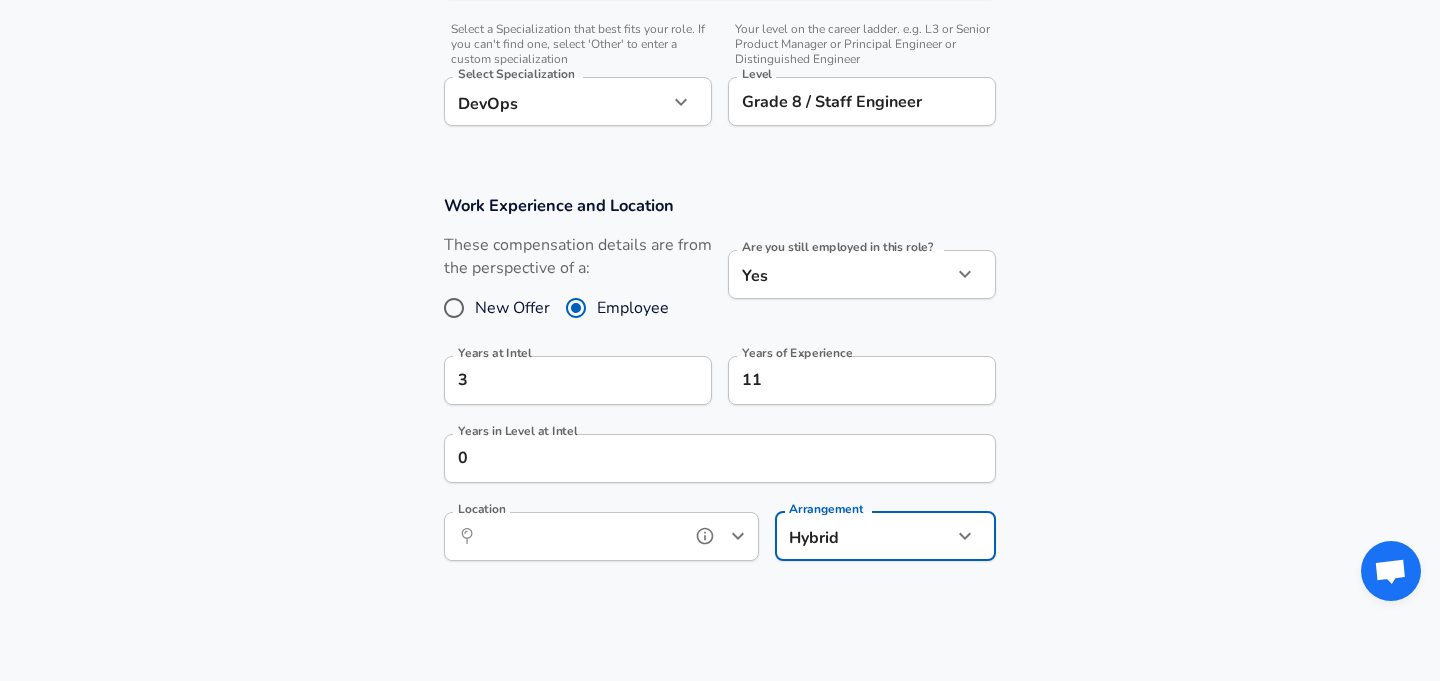 click on "Location" at bounding box center [579, 536] 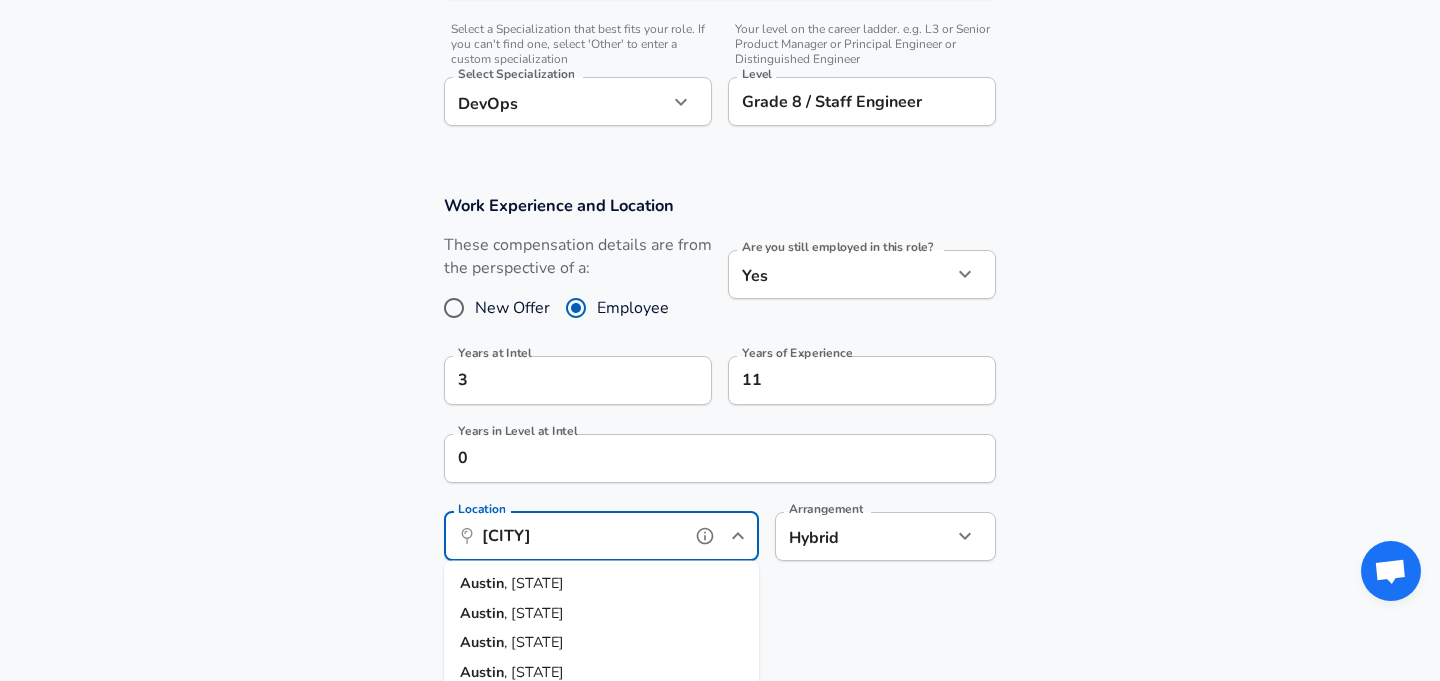 click on "Austin , TX" at bounding box center [601, 584] 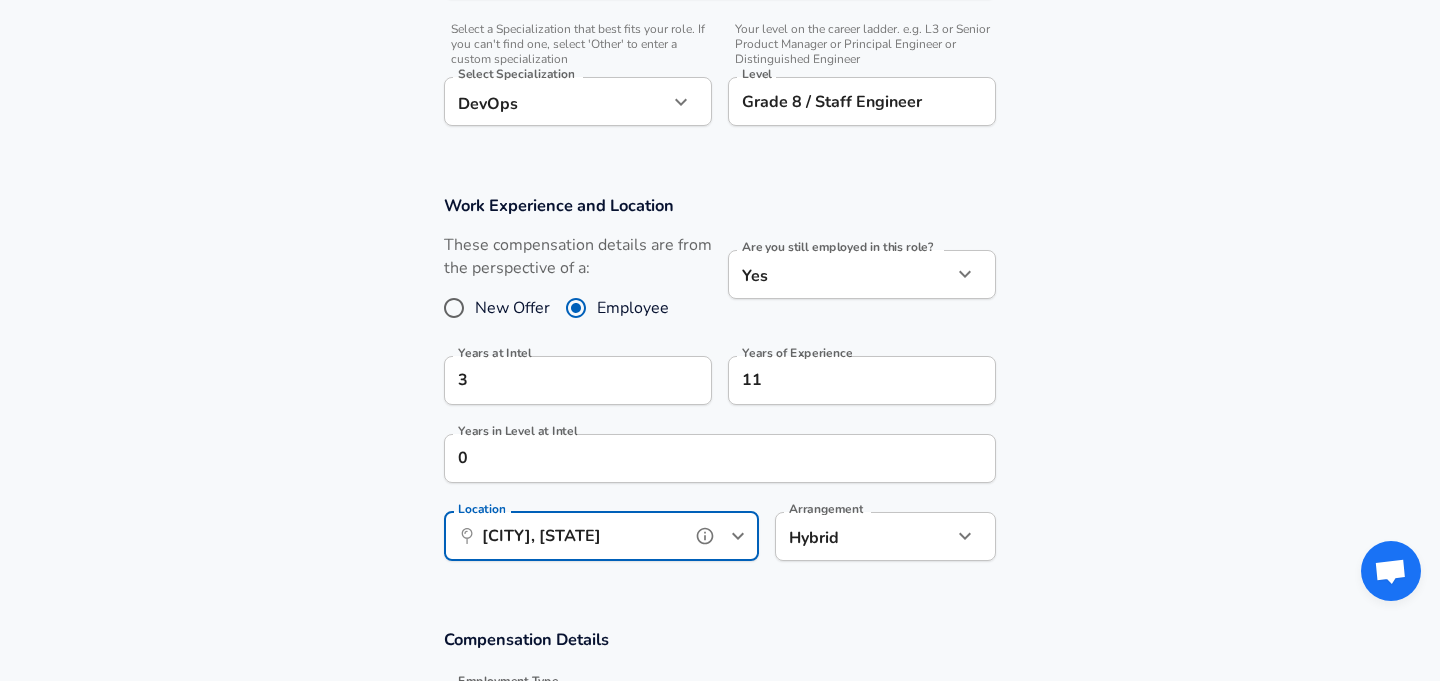 type on "[CITY], [STATE]" 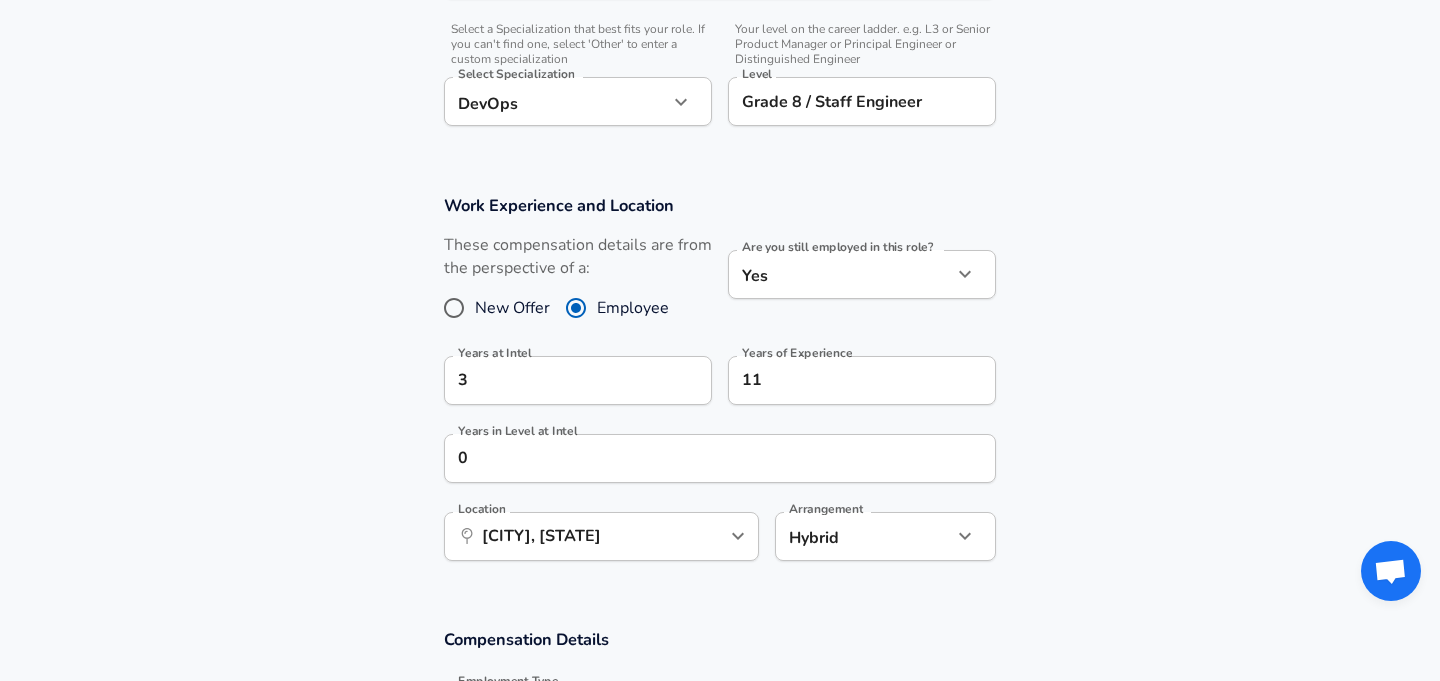 click on "Work Experience and Location These compensation details are from the perspective of a: New Offer Employee Are you still employed in this role? Yes yes Are you still employed in this role? Years at Intel 3 Years at Intel Years of Experience 11 Years of Experience Years in Level at Intel 0 Years in Level at Intel Location ​ Austin, TX Location Arrangement Hybrid hybrid Arrangement" at bounding box center (720, 388) 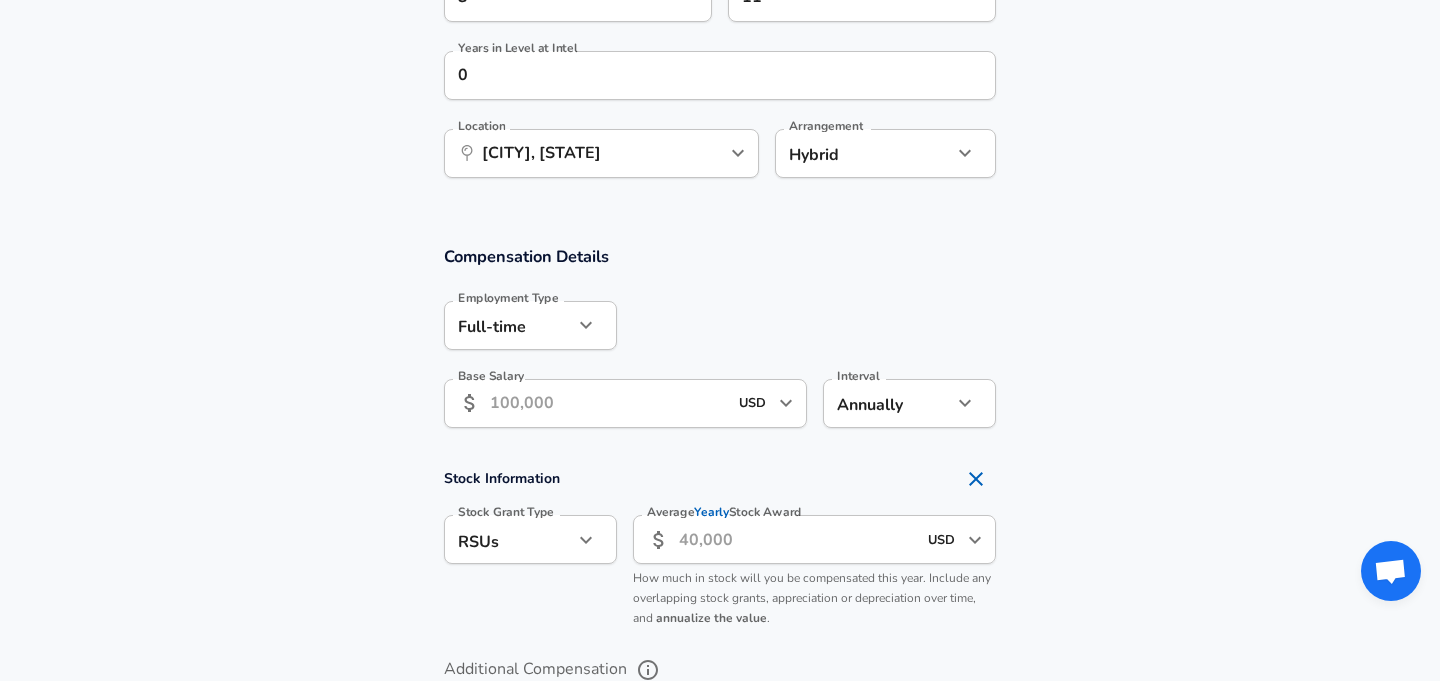 scroll, scrollTop: 1101, scrollLeft: 0, axis: vertical 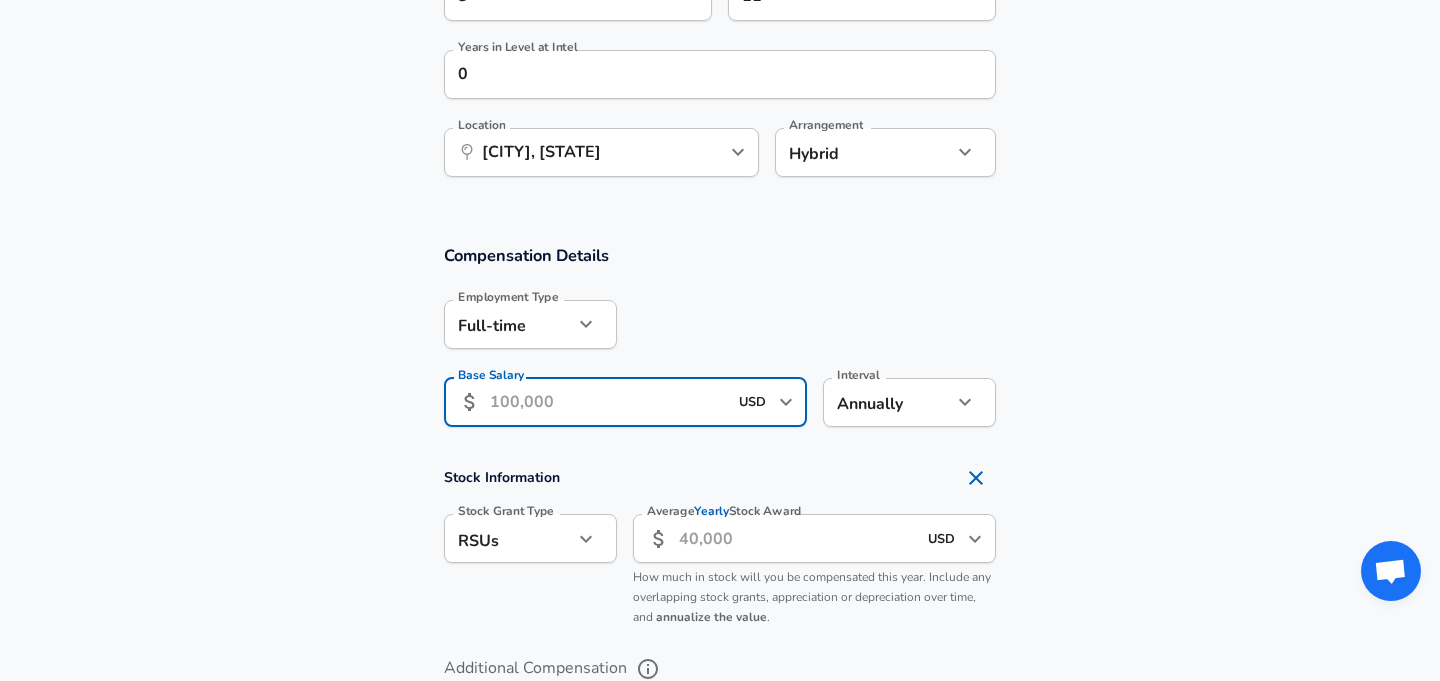 click on "Base Salary" at bounding box center [608, 402] 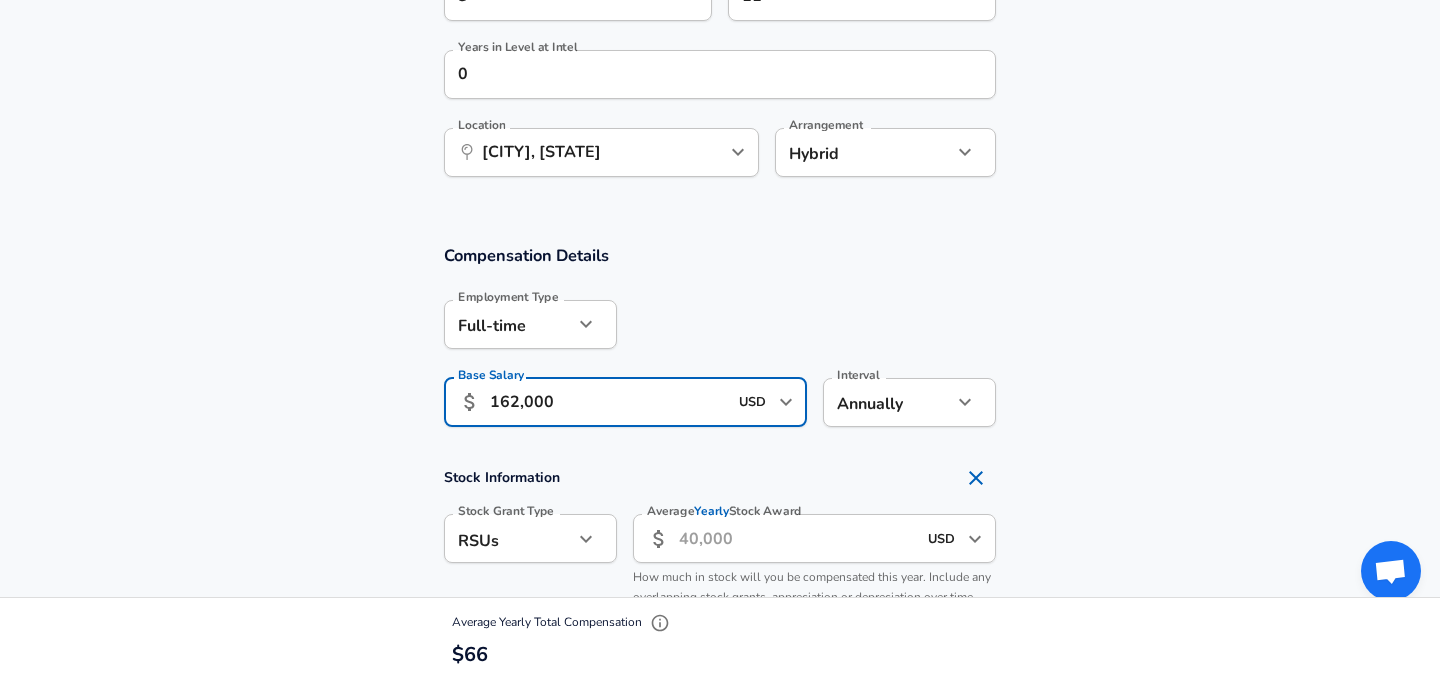 type on "162,000" 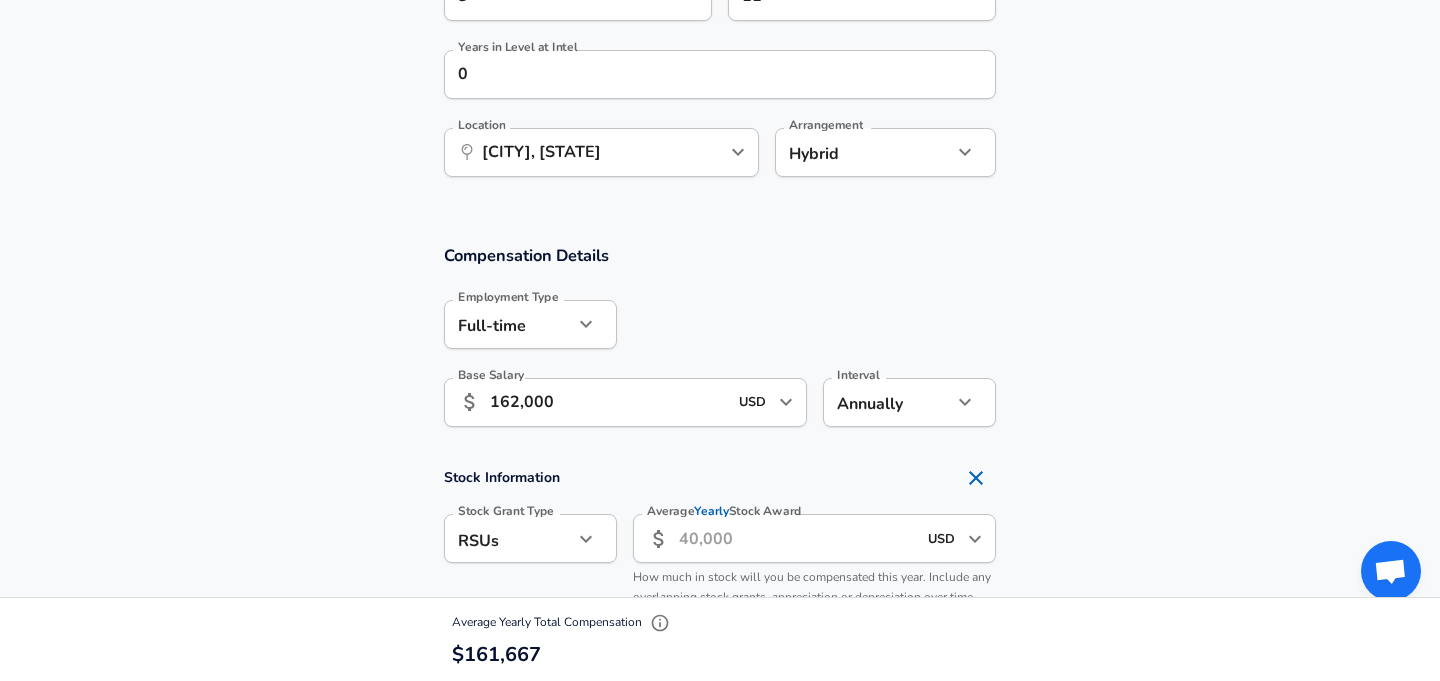 click on "Average  Yearly  Stock Award" at bounding box center (797, 538) 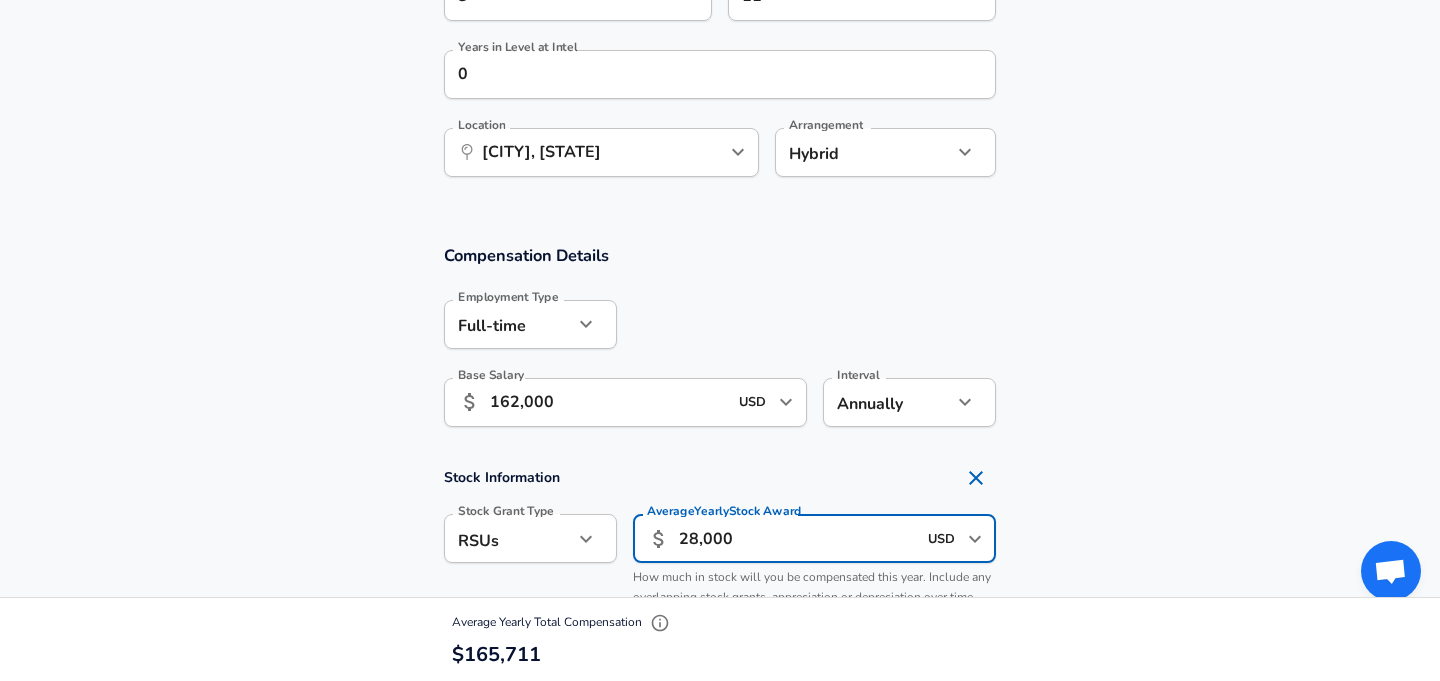 scroll, scrollTop: 0, scrollLeft: 0, axis: both 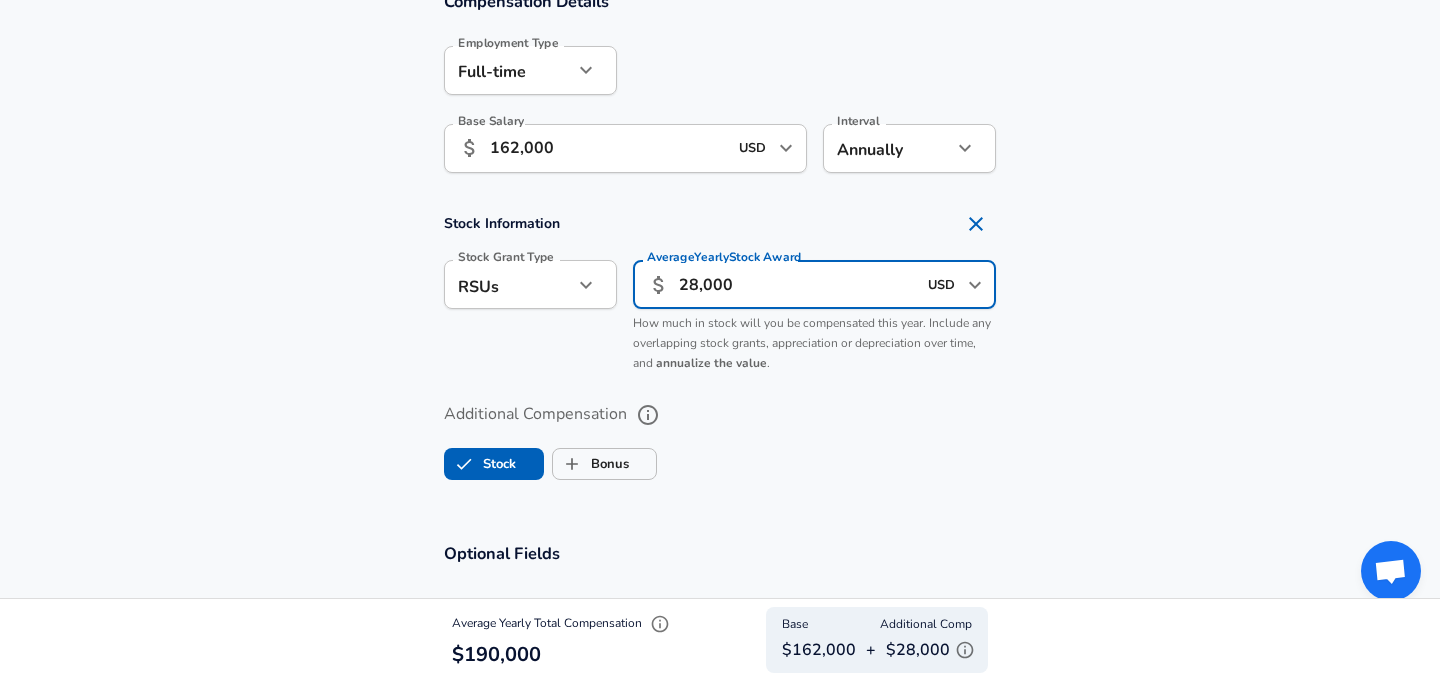 type on "28,000" 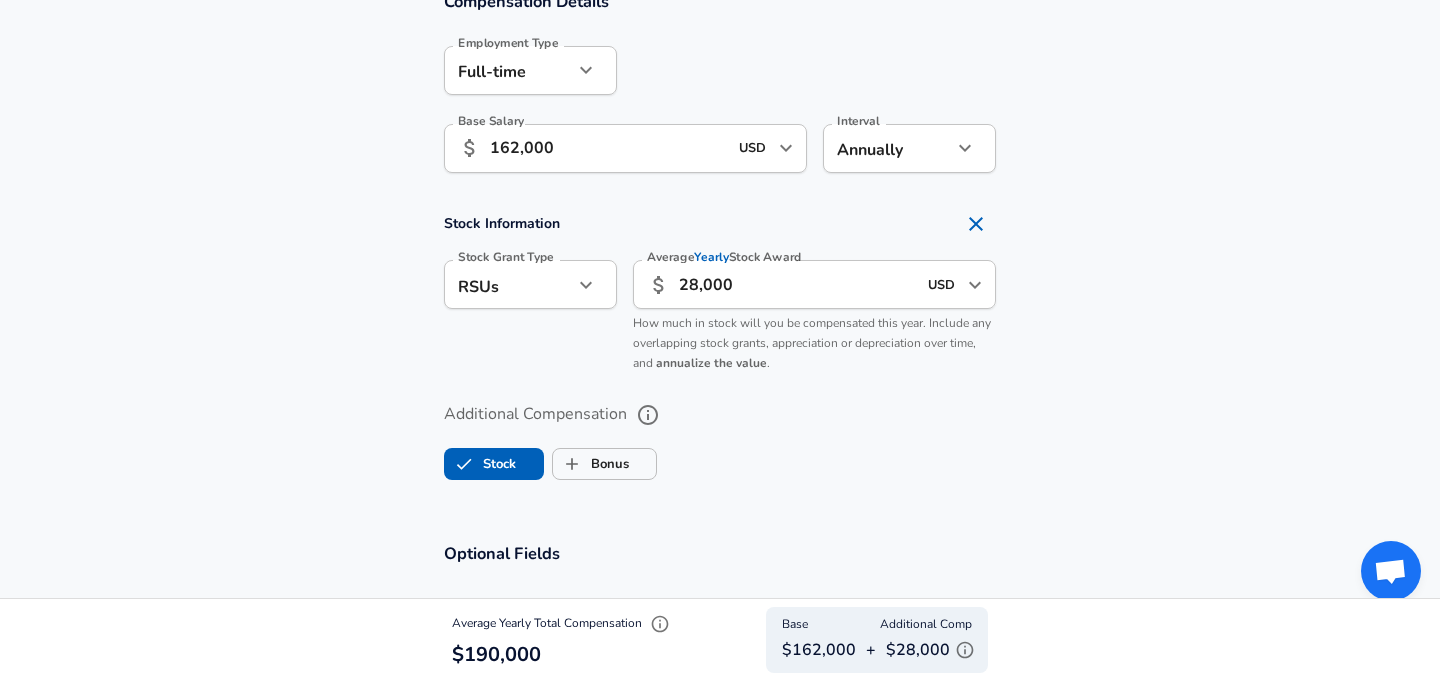 click on "Stock Bonus" at bounding box center (720, 460) 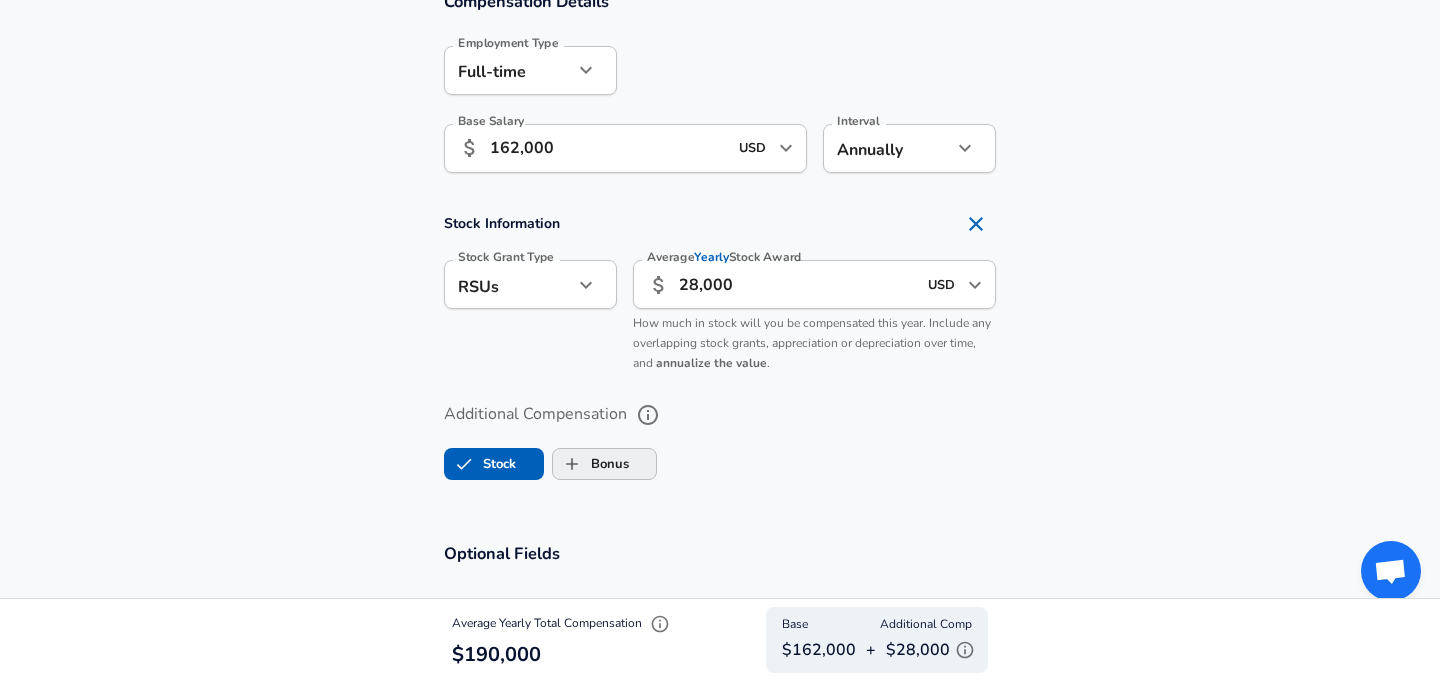 click on "Bonus" at bounding box center [591, 464] 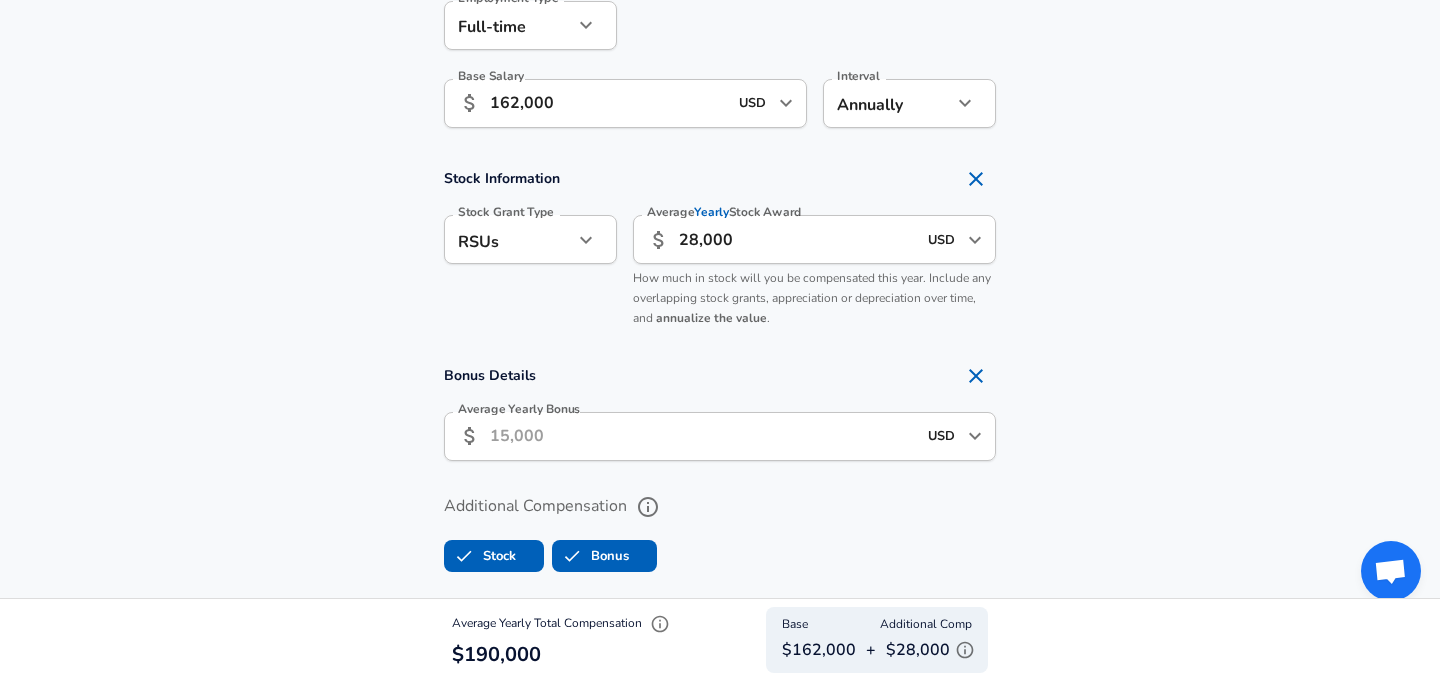 scroll, scrollTop: 1427, scrollLeft: 0, axis: vertical 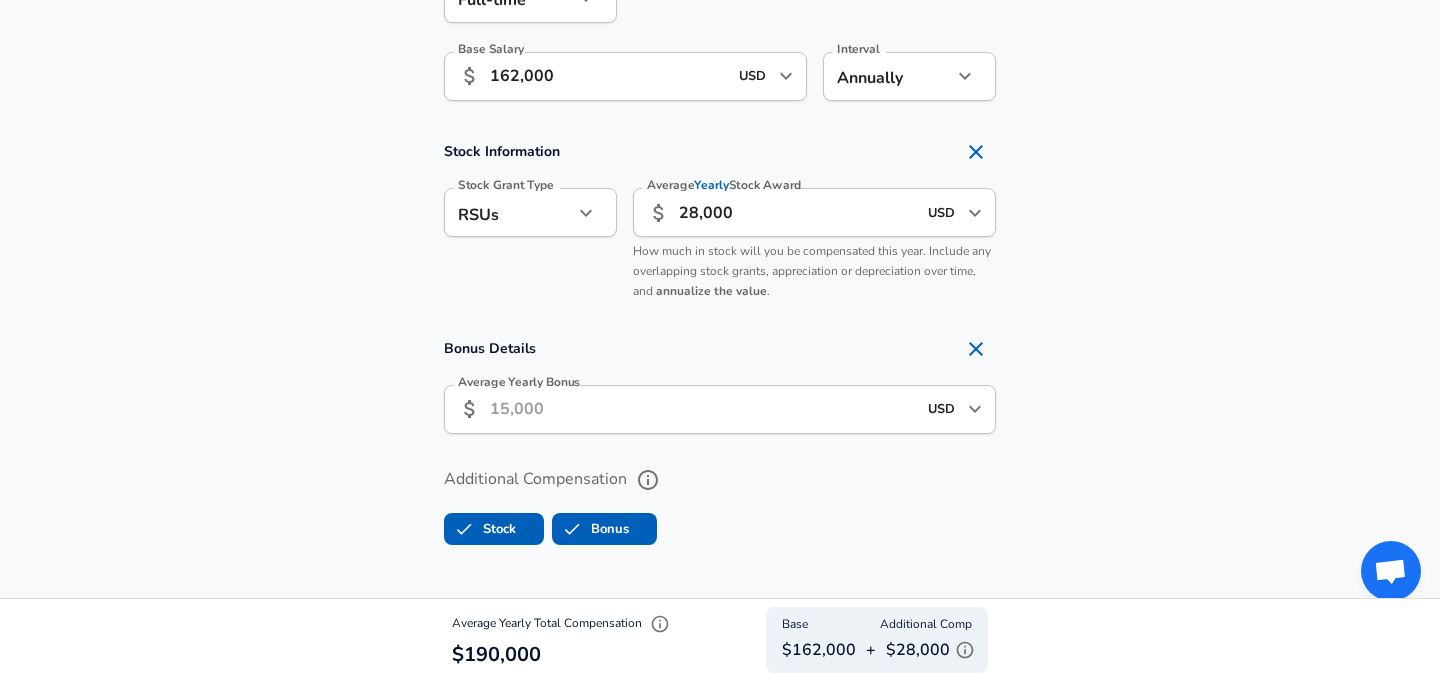 click 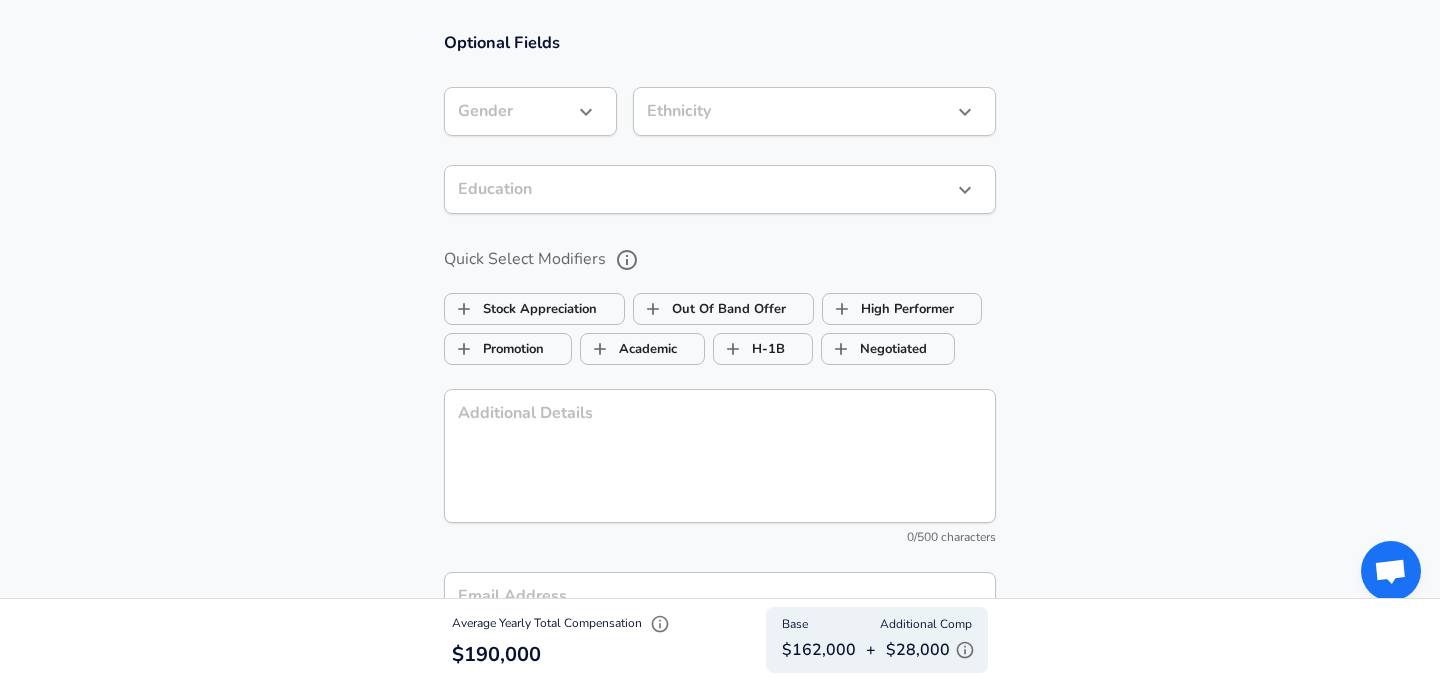 scroll, scrollTop: 1873, scrollLeft: 0, axis: vertical 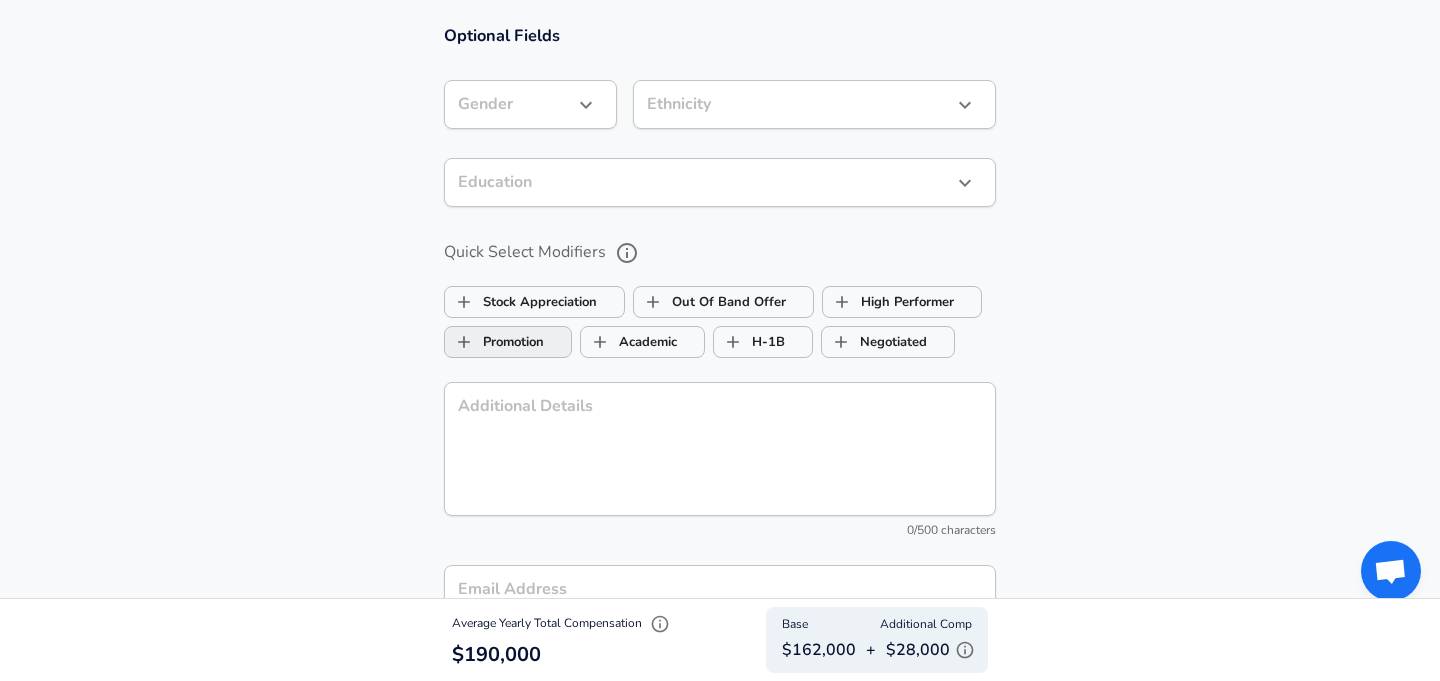 click on "Promotion" at bounding box center [494, 342] 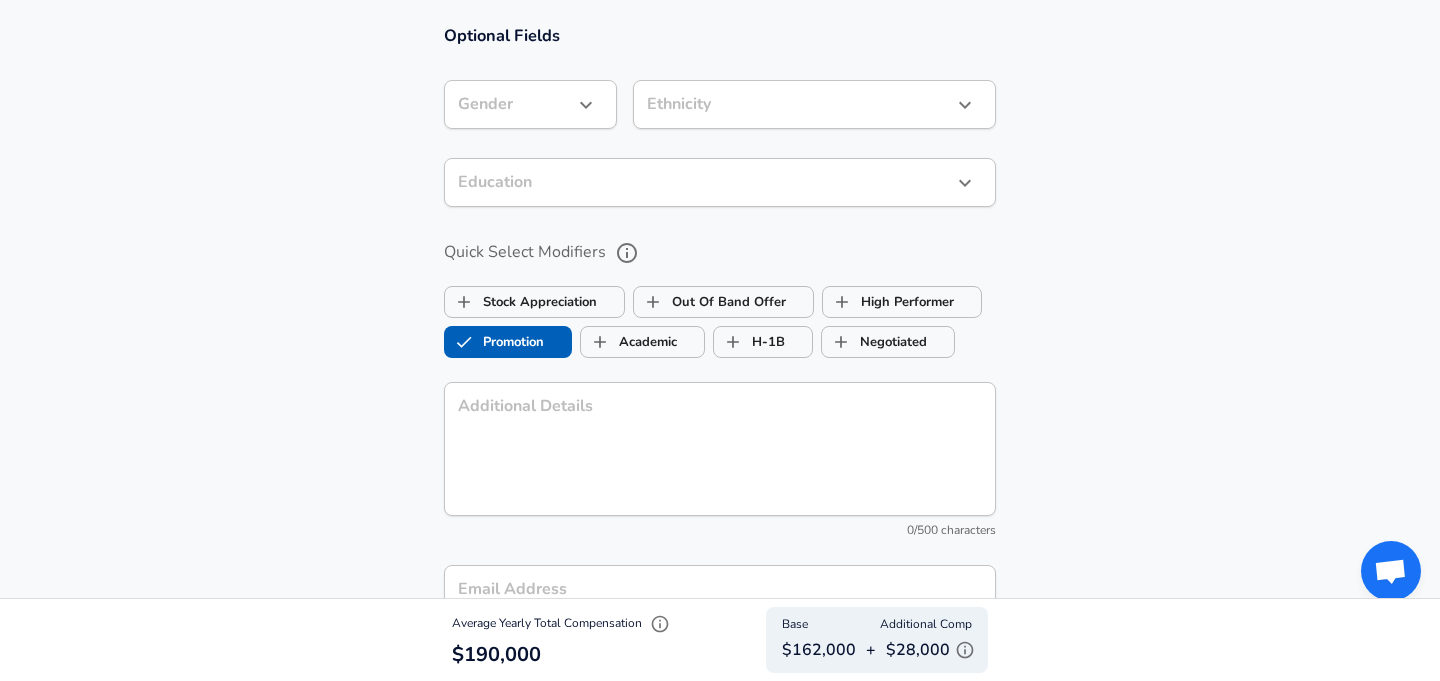 click on "Optional Fields Gender ​ Gender Ethnicity ​ Ethnicity Education ​ Education Quick Select Modifiers   Stock Appreciation Out Of Band Offer High Performer Promotion Academic H-1B Negotiated Additional Details x Additional Details 0 /500 characters Email Address Email Address   Providing an email allows for editing or removal of your submission. We may also reach out if we have any questions. Your email will not be published." at bounding box center (720, 350) 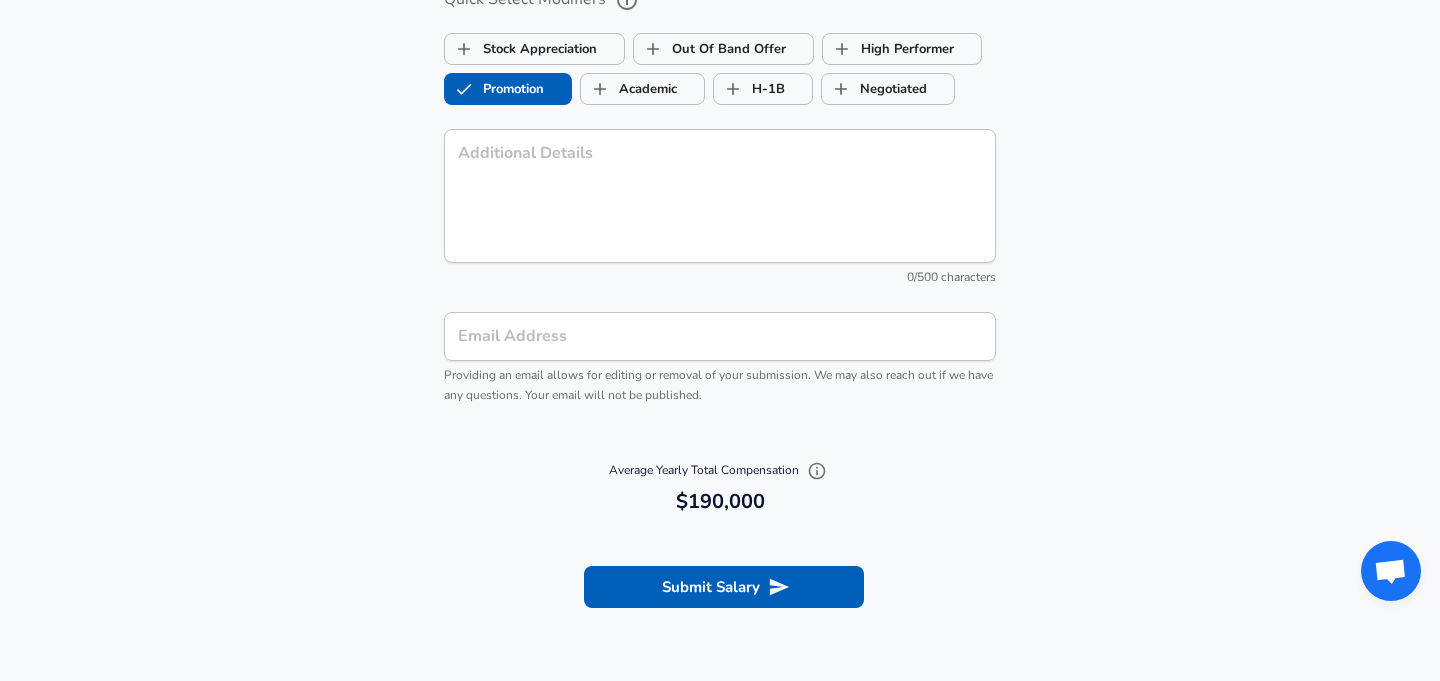 scroll, scrollTop: 2127, scrollLeft: 0, axis: vertical 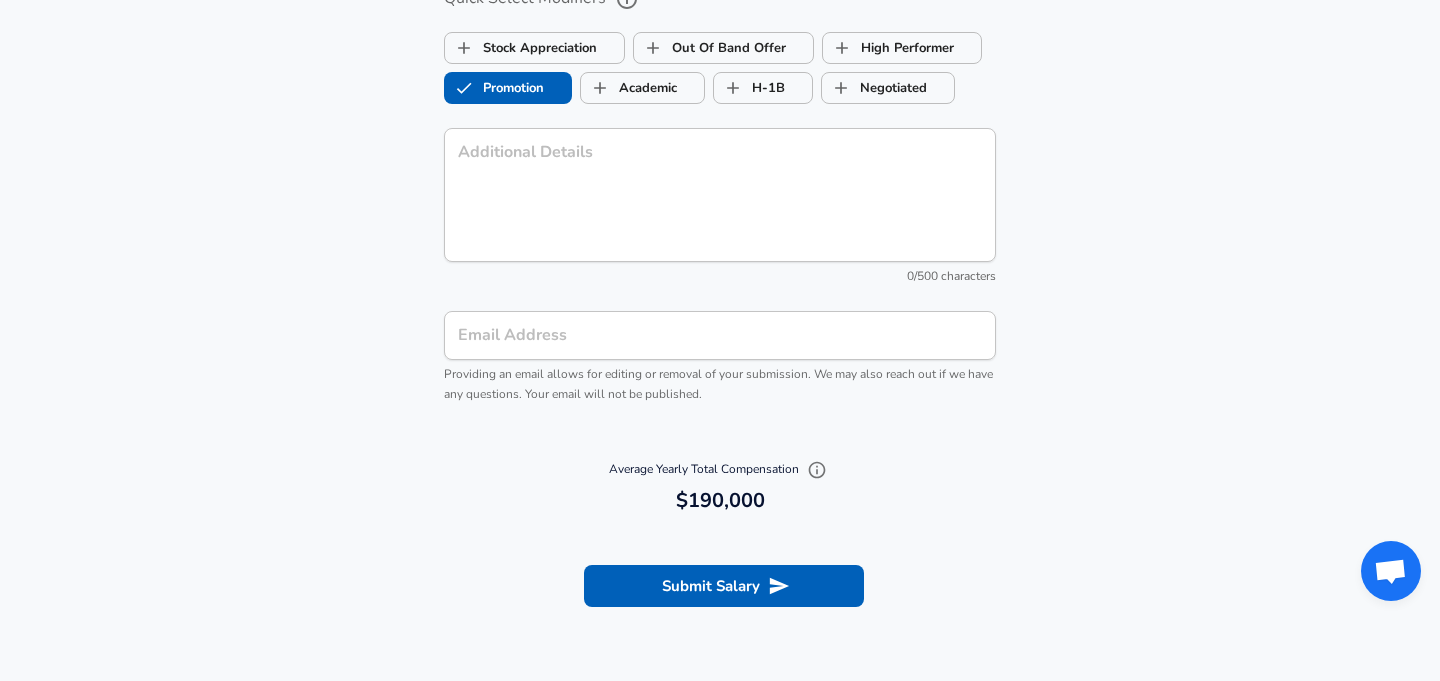 click on "Email Address" at bounding box center [720, 335] 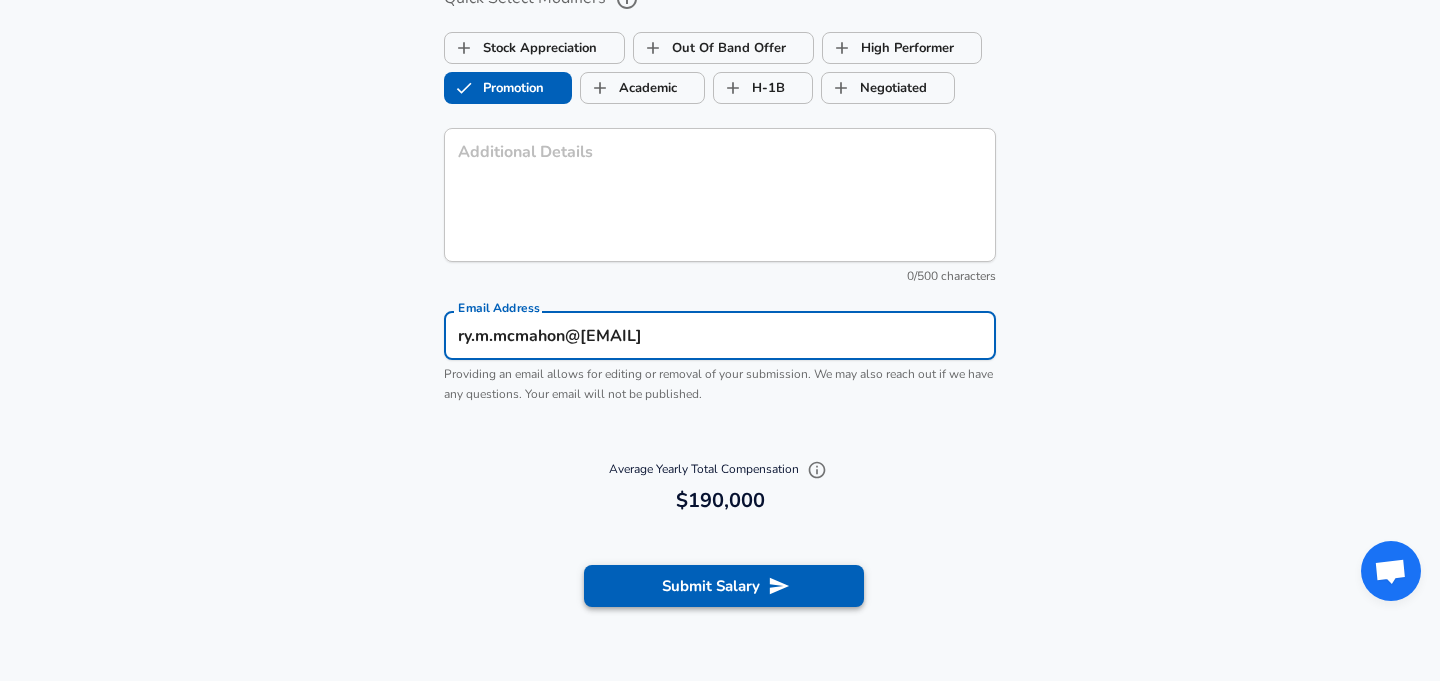 type on "ry.m.mcmahon@gmail.co" 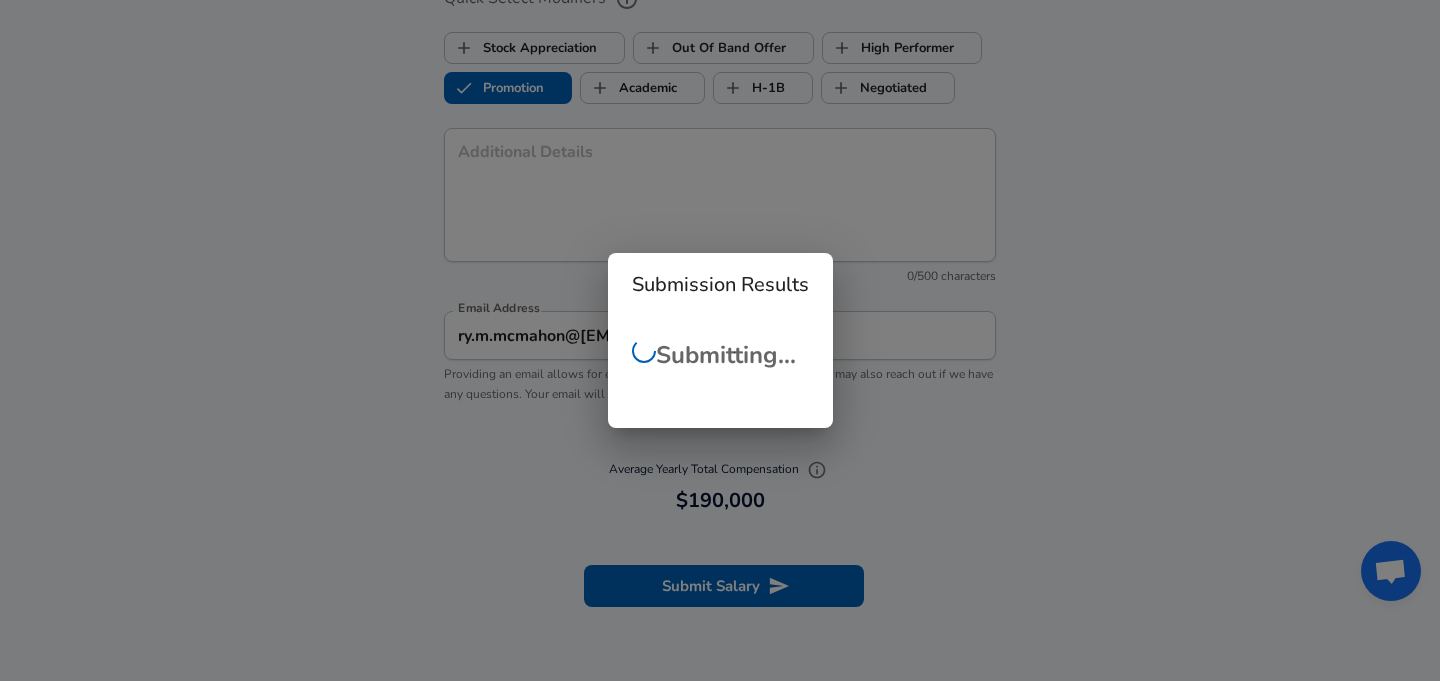 scroll, scrollTop: 473, scrollLeft: 0, axis: vertical 